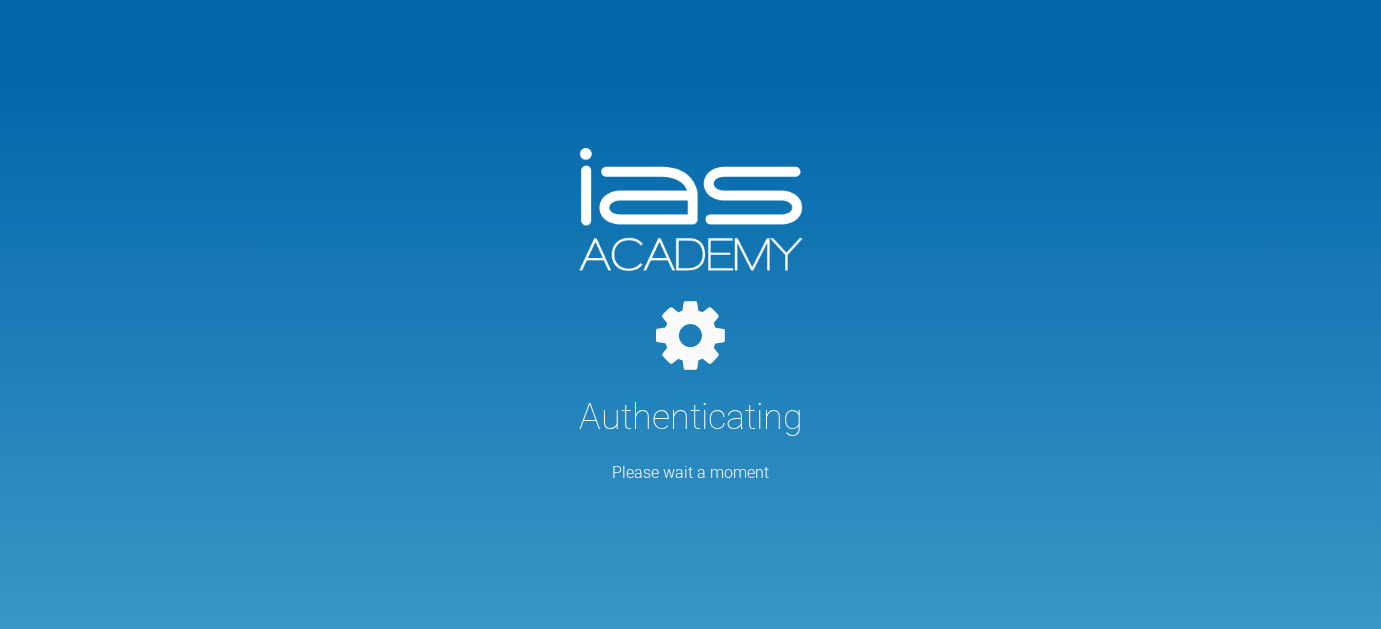 scroll, scrollTop: 0, scrollLeft: 0, axis: both 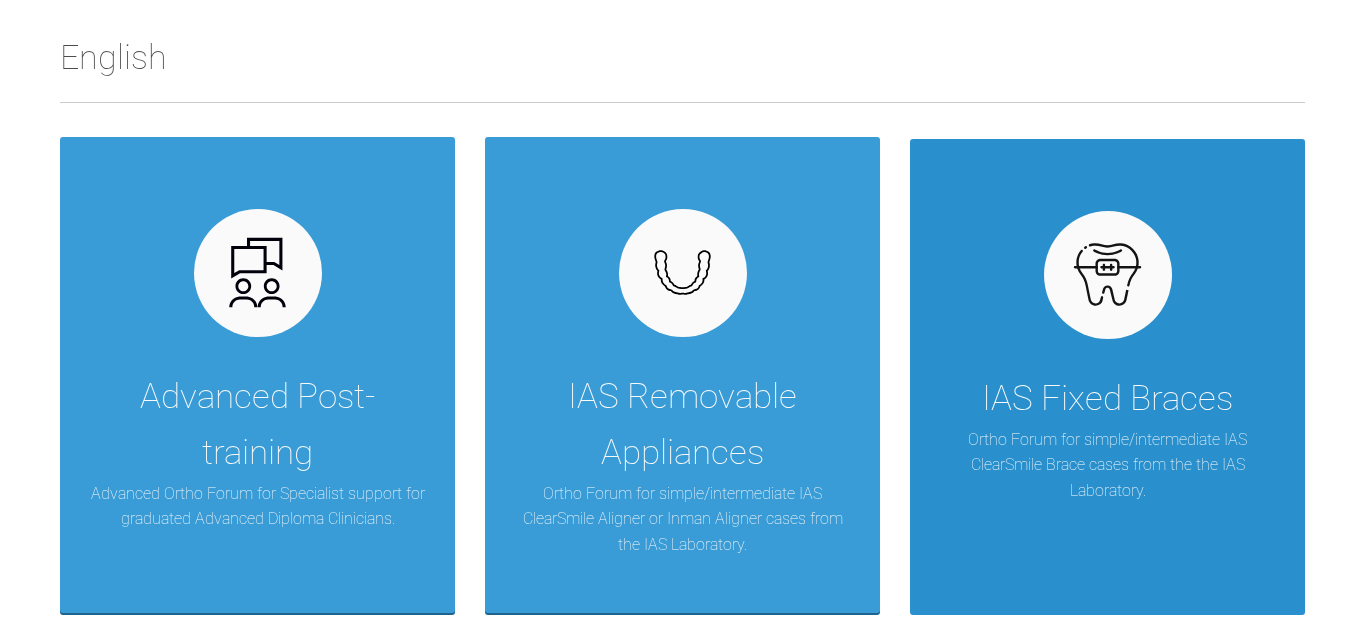 click on "IAS Fixed Braces Ortho Forum for simple/intermediate IAS ClearSmile Brace cases from the the IAS Laboratory." at bounding box center [1107, 377] 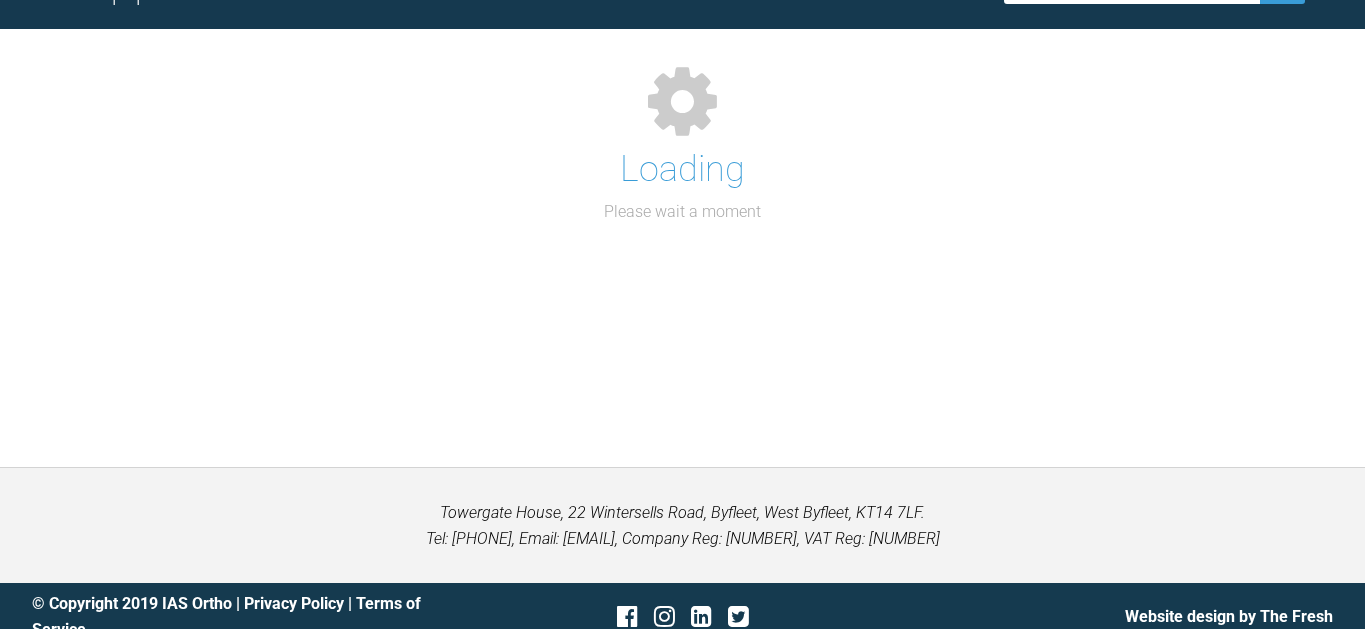 click on "Support Forum  Back to Home Go to case Loading Please wait a moment" at bounding box center [682, 200] 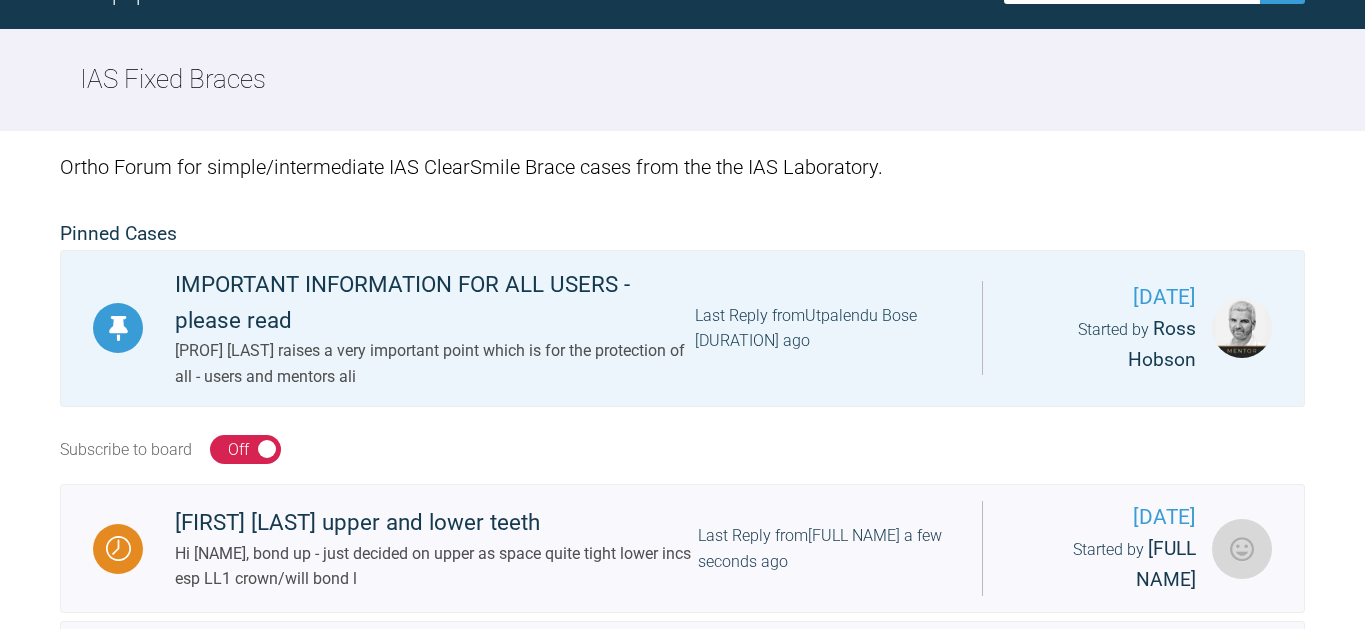 scroll, scrollTop: 317, scrollLeft: 0, axis: vertical 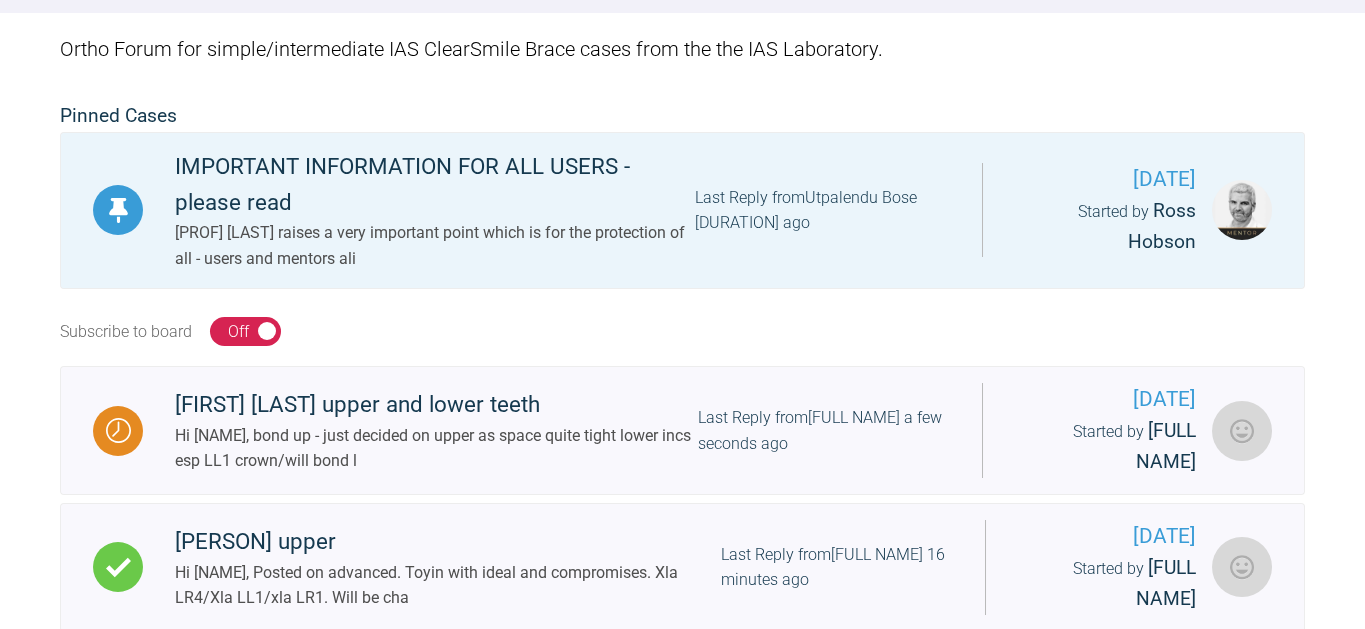 click on "Ortho Forum for simple/intermediate IAS ClearSmile Brace cases from the the IAS Laboratory. Pinned Cases IMPORTANT INFORMATION FOR ALL USERS - please read Prof [NAME] raises a very important point which is for the protection of all - users and mentors ali Last Reply from [NAME] 3 years ago [DATE] Started by [NAME] Subscribe to board On Off Barabara Berry upper and lower teeth Hi Pinks,
bond up - just decided on upper as space quite tight lower incs esp LL1 crown/will bond l Last Reply from [NAME] a few seconds ago [DATE] Started by [NAME] Rich Ellis upper Hi Emma,
Posted on advanced. Toyin with ideal and compromises. Xla LR4/Xla LL1/xla LR1. Will be cha Last Reply from [NAME] 16 minutes ago [DATE] Started by [NAME] LG - uppers only Looking good - move to 19*25 and stay in this wire for 6-8 weeks. Last Reply from [NAME] 5 hours ago [DATE] Started by [NAME] t patterson upper fixed Last Reply from [NAME]" at bounding box center (682, 1445) 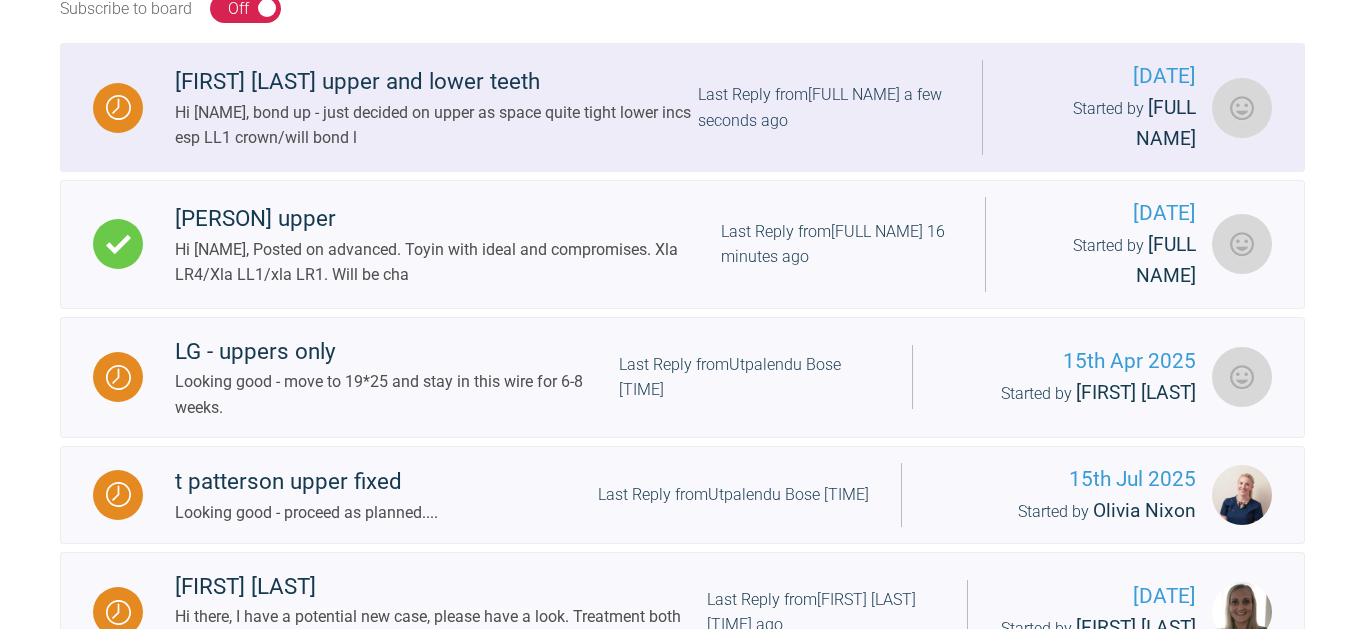 scroll, scrollTop: 653, scrollLeft: 0, axis: vertical 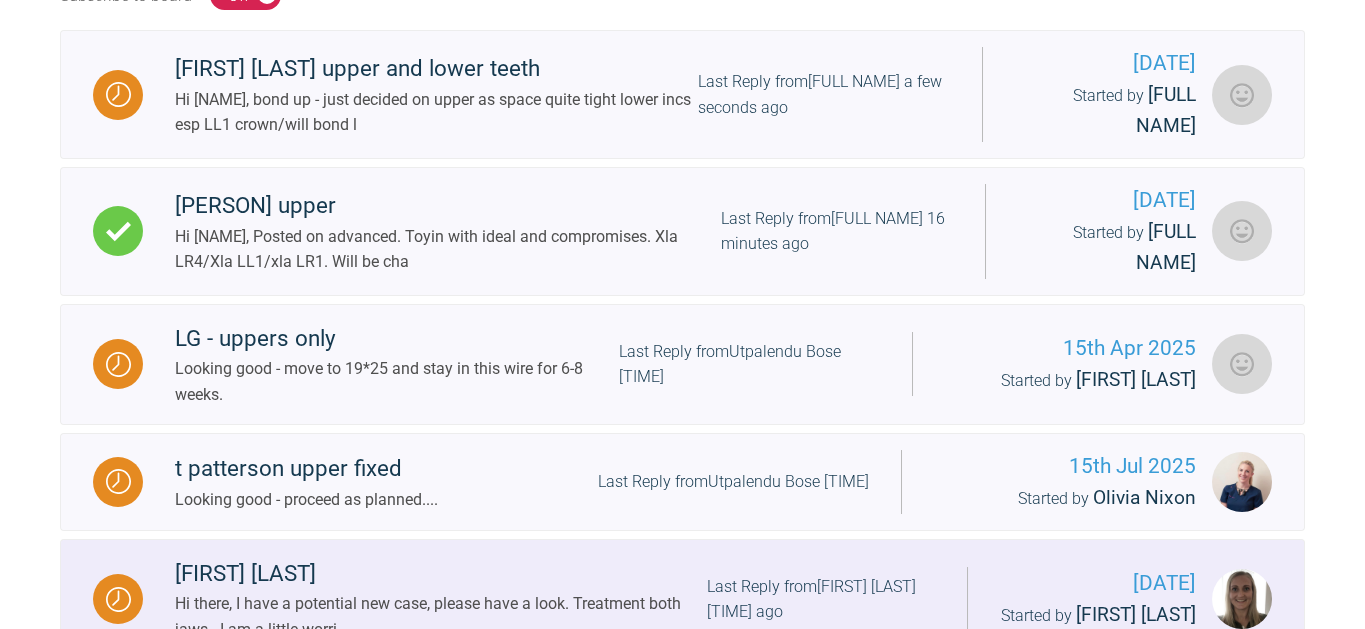 click on "Hi there,
I have a potential new case, please have a look.
Treatment both jaws - I am a little worri" at bounding box center (441, 616) 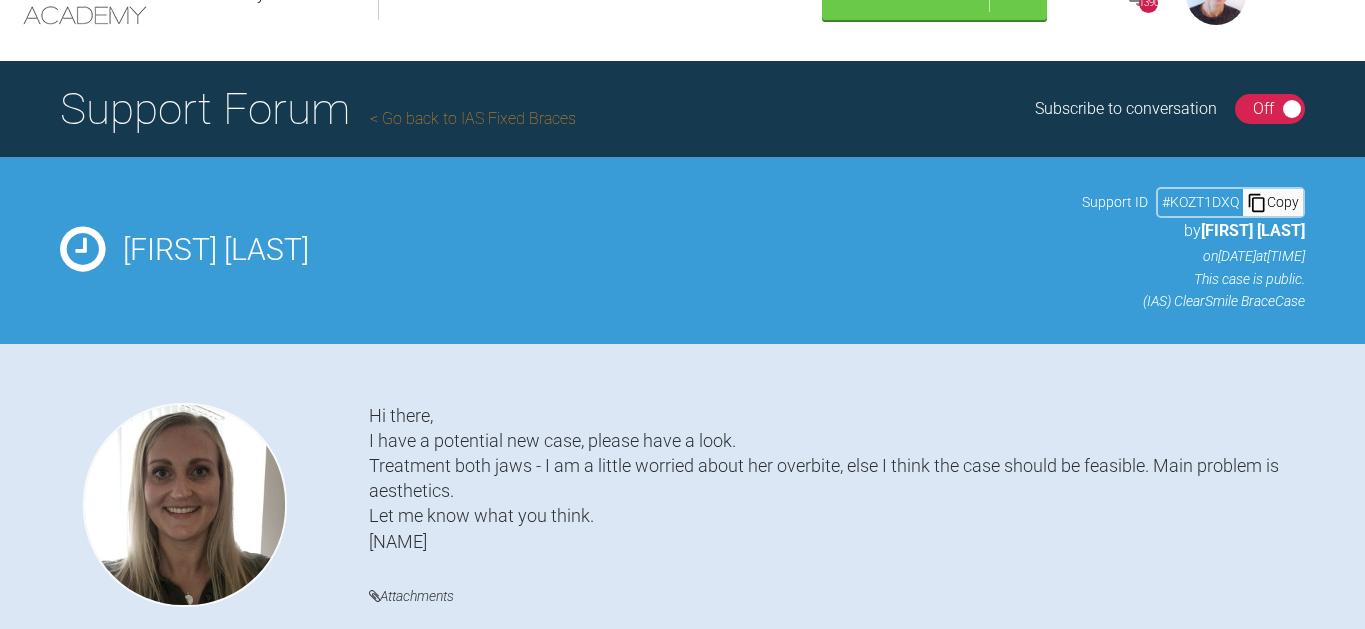 scroll, scrollTop: 0, scrollLeft: 0, axis: both 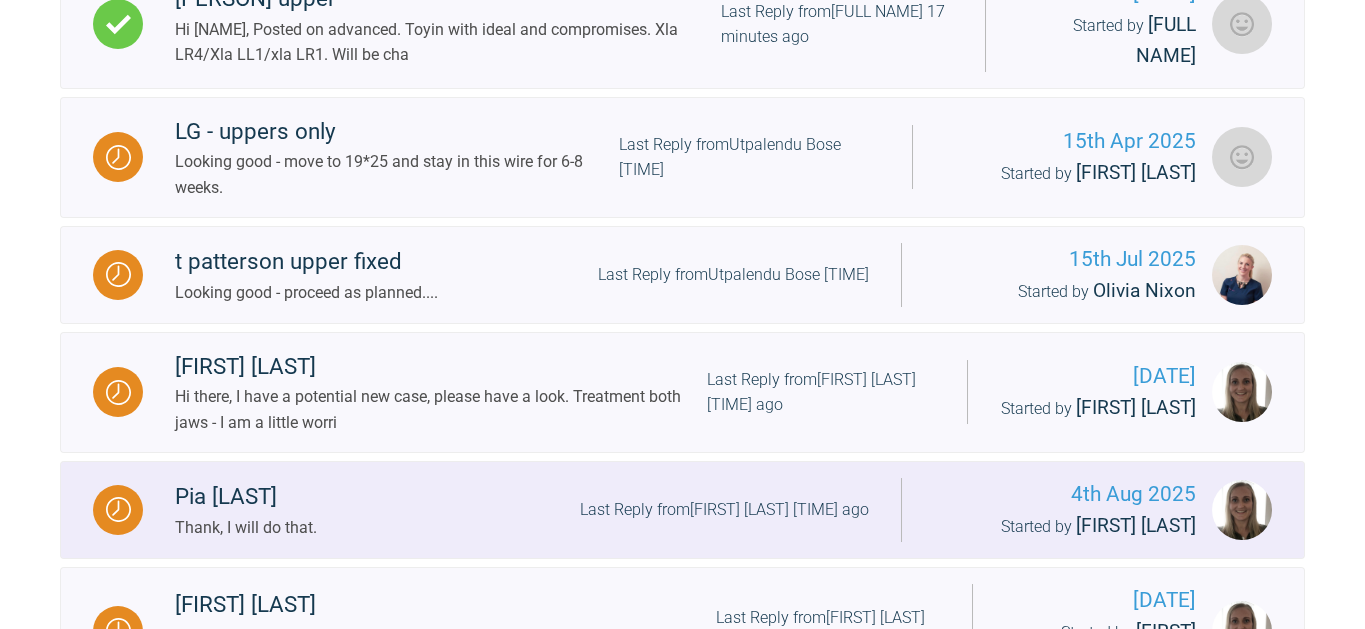 click on "Pia [LAST]" at bounding box center [246, 497] 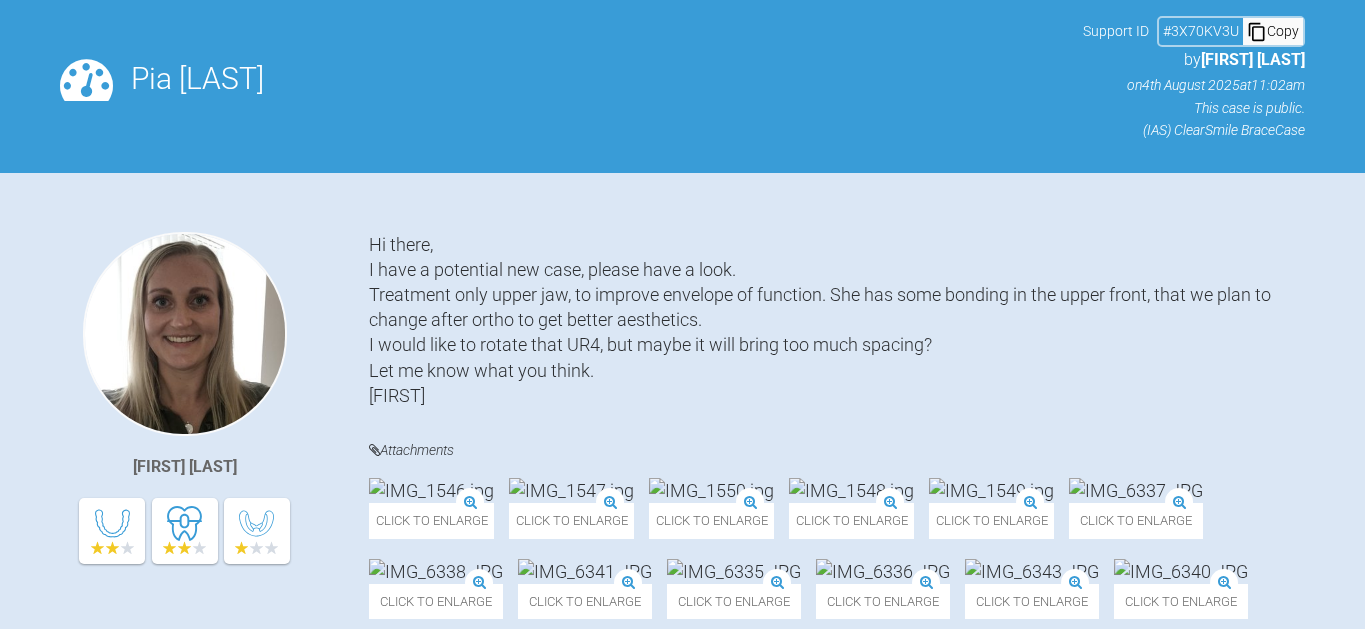 scroll, scrollTop: 0, scrollLeft: 0, axis: both 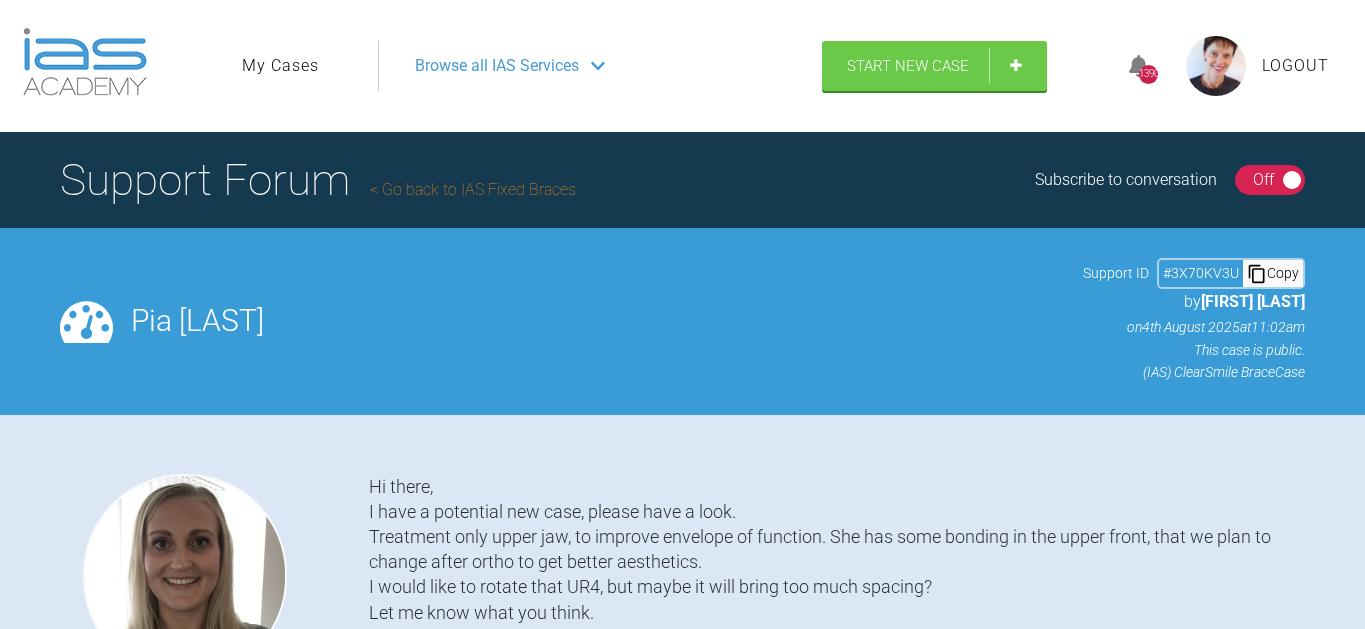 click on "On Off" at bounding box center [1270, 180] 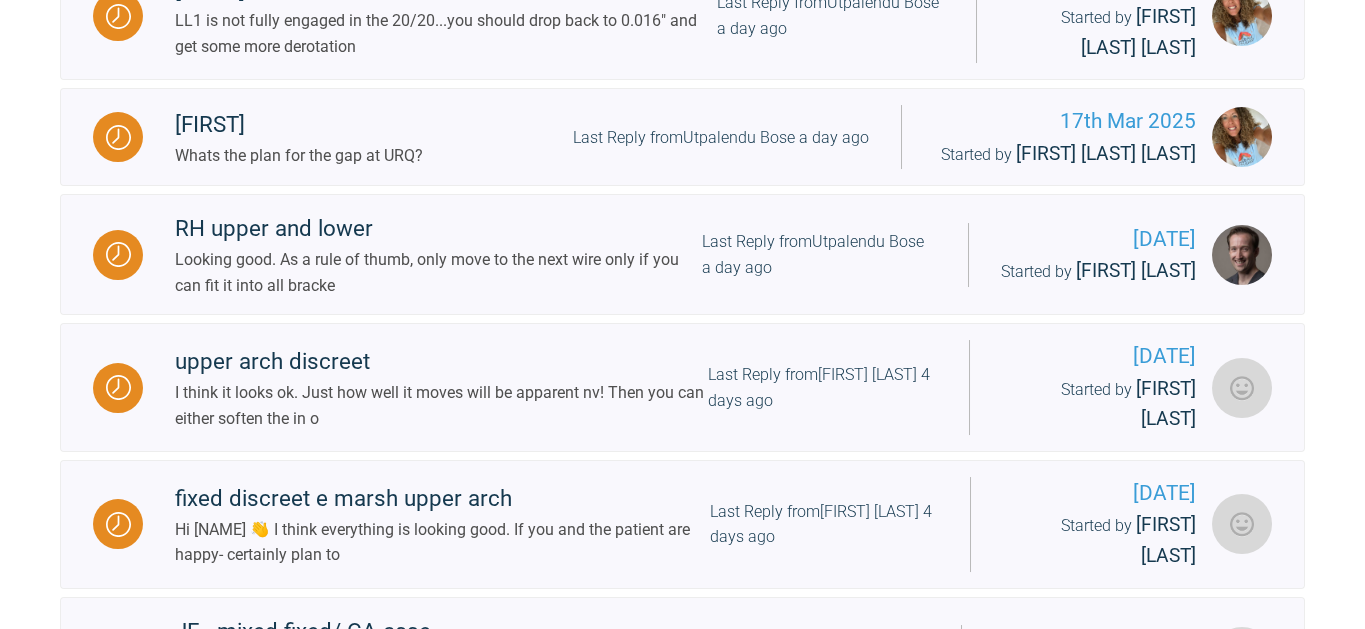 scroll, scrollTop: 2013, scrollLeft: 0, axis: vertical 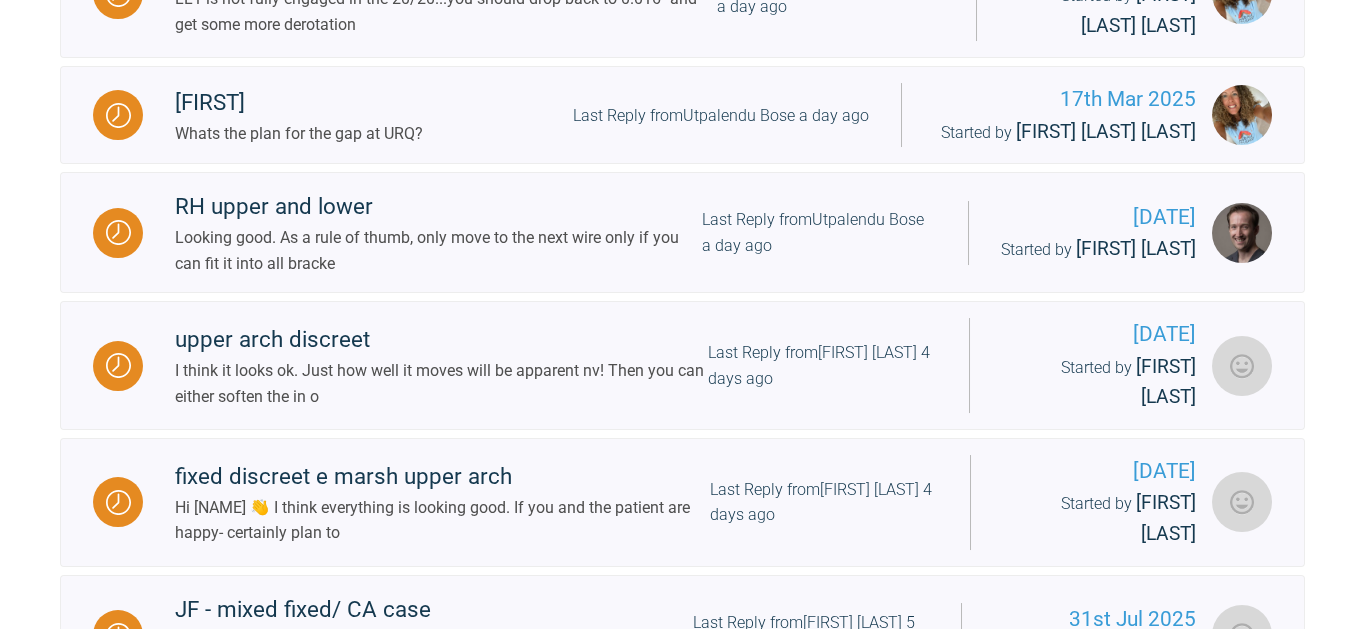 click on "Load More" at bounding box center (682, 1130) 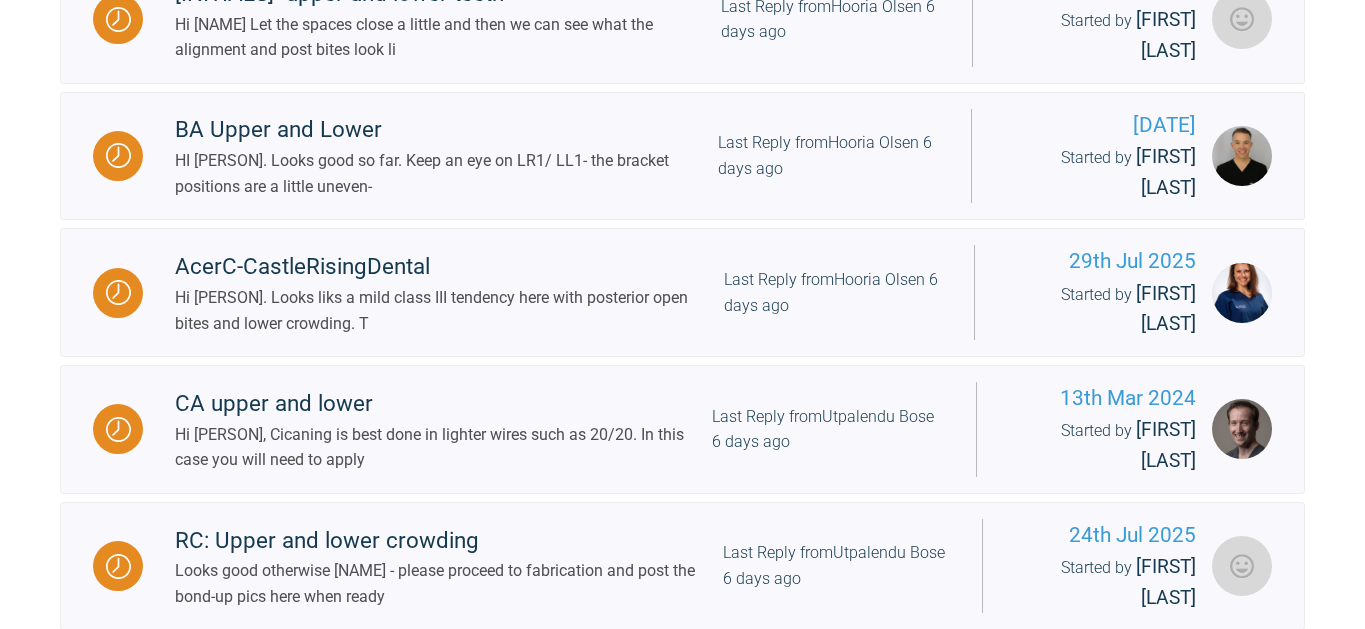 scroll, scrollTop: 3037, scrollLeft: 0, axis: vertical 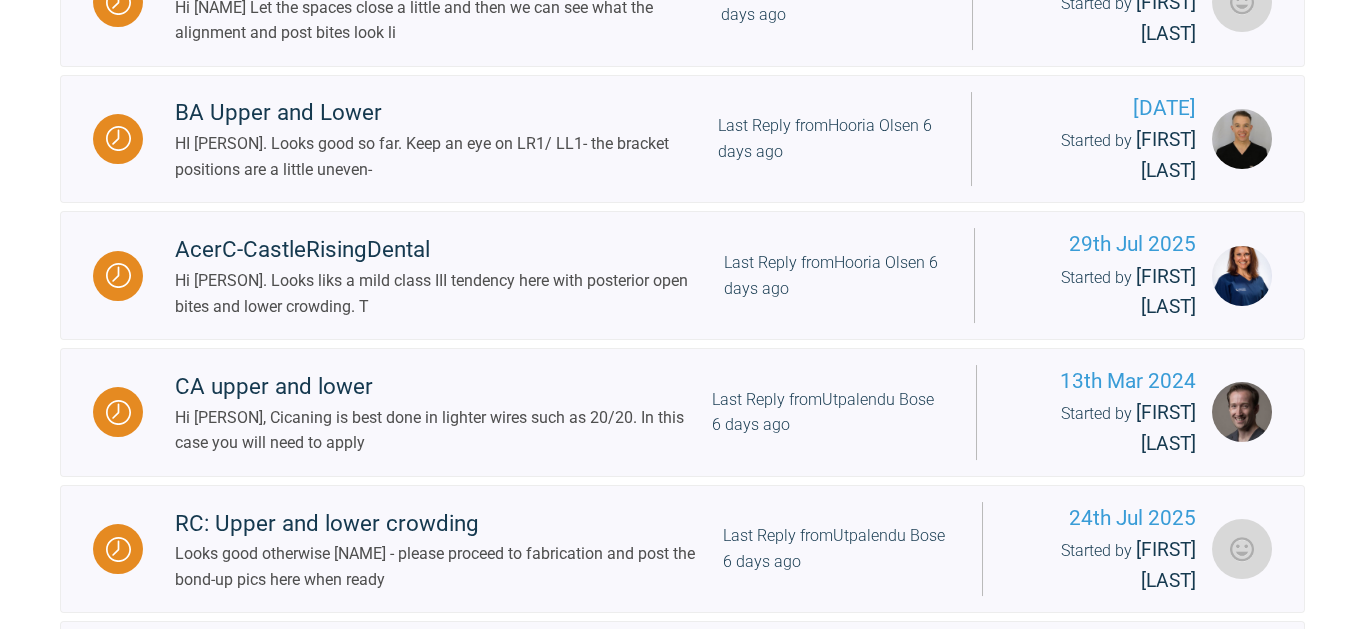 click on "Hi [NAME]
Looking good
So uppers, replacing ether pc and monitor the premolars for rotations
Lower" at bounding box center (445, 1379) 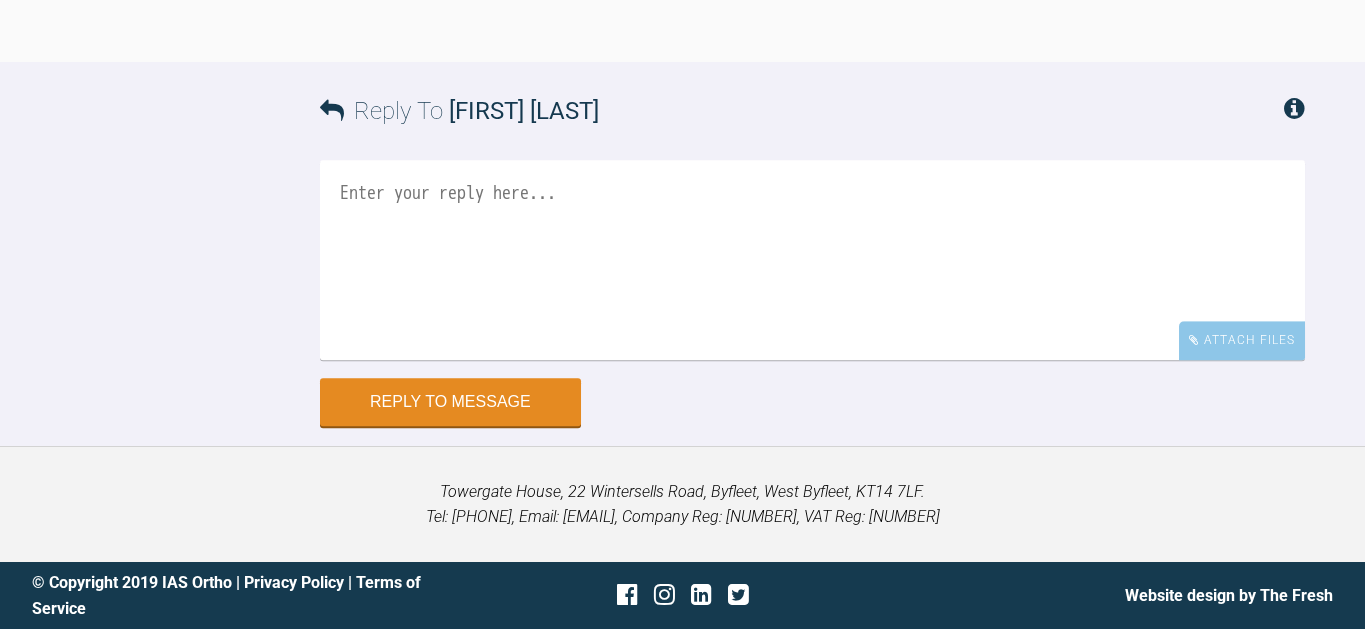 scroll, scrollTop: 11554, scrollLeft: 0, axis: vertical 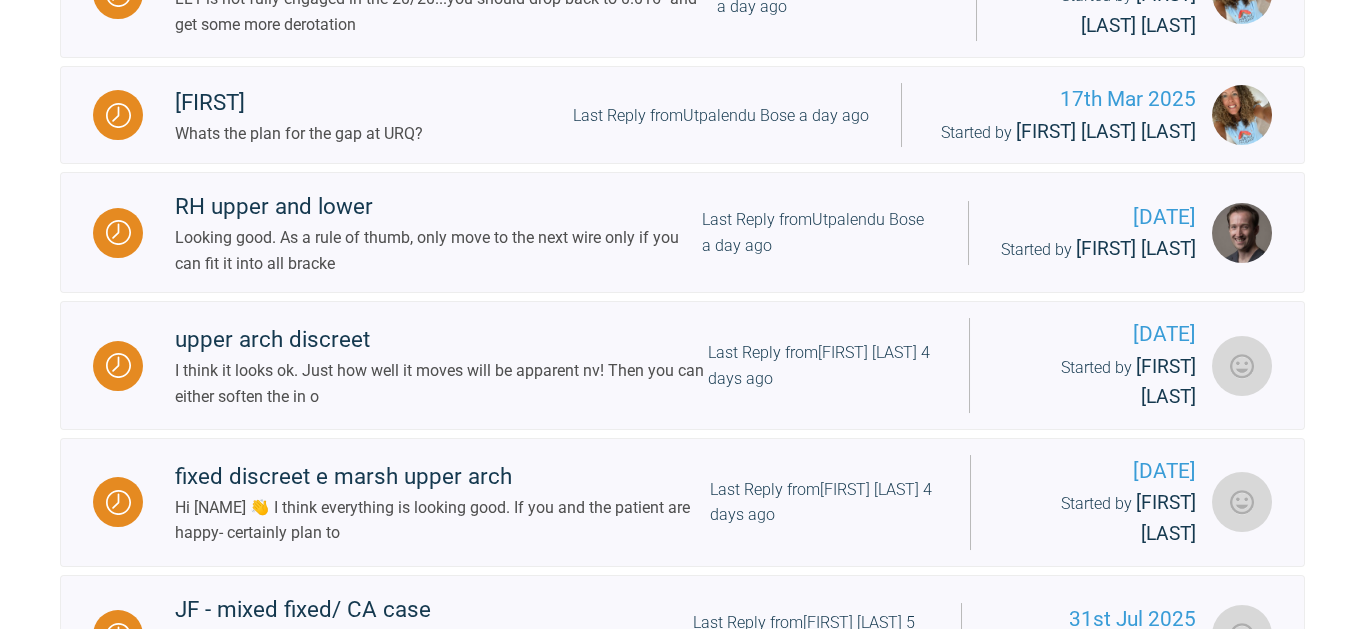 click on "Load More" at bounding box center (682, 1130) 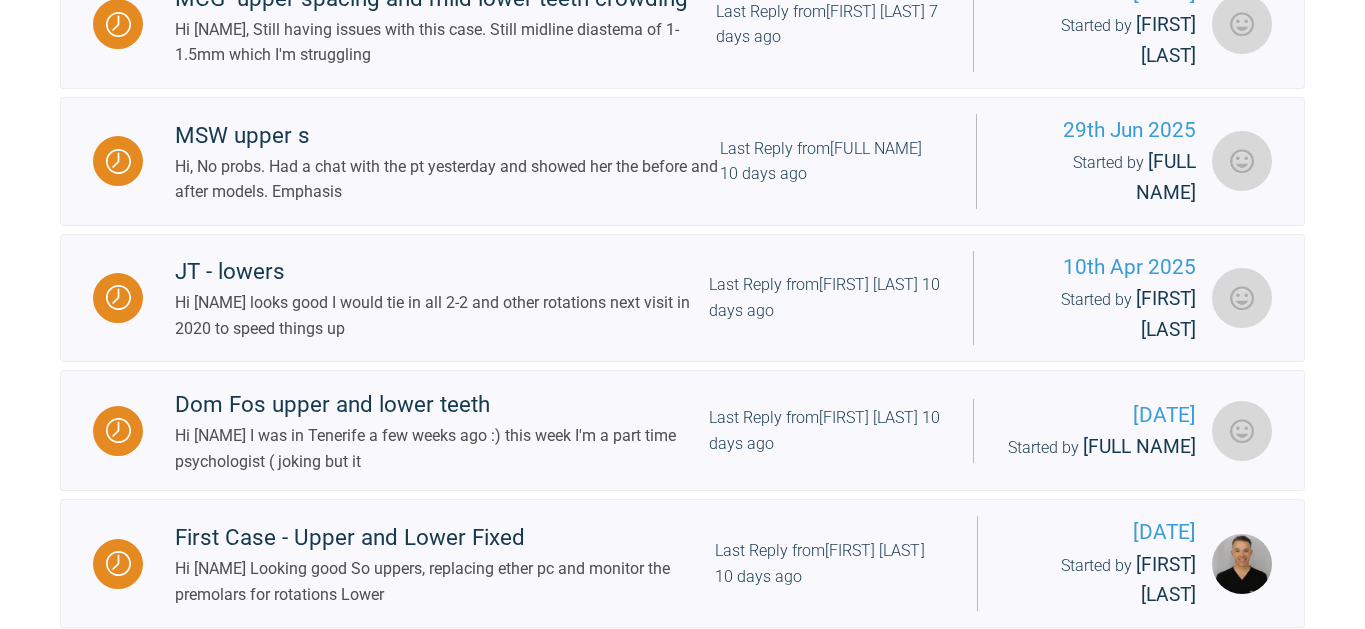 click on "[INITIALS] [NAME] Fixed upper and lower" at bounding box center [445, 1578] 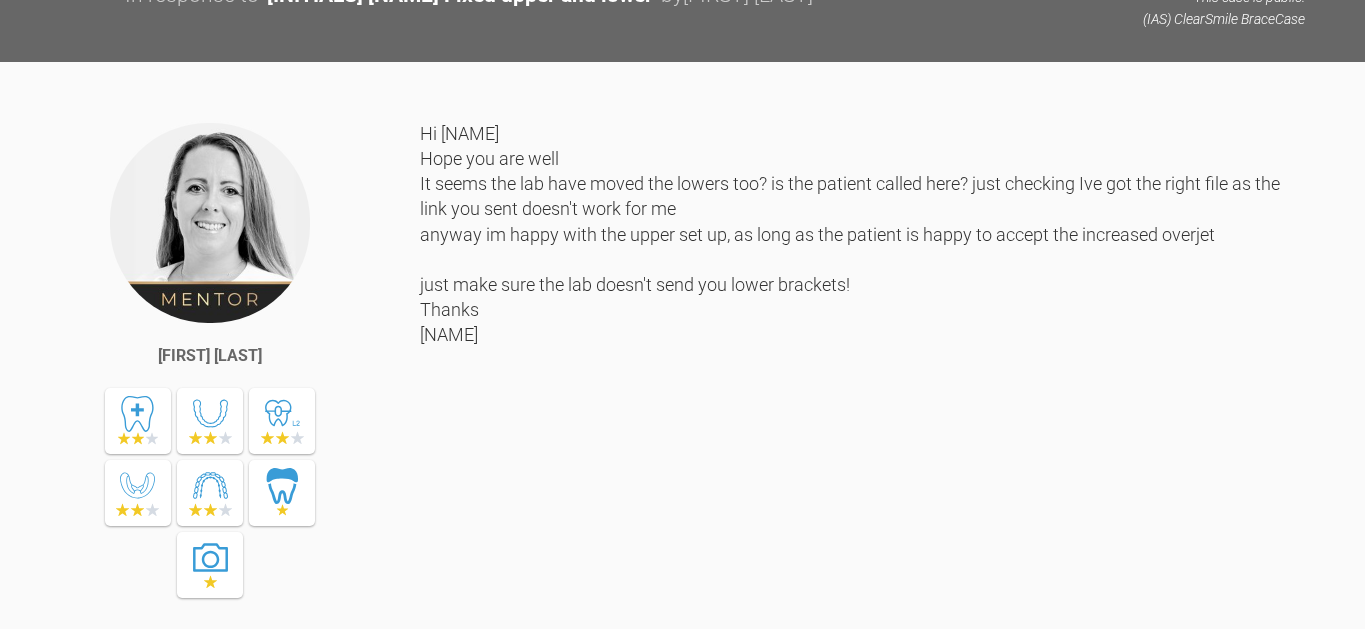 scroll, scrollTop: 2909, scrollLeft: 0, axis: vertical 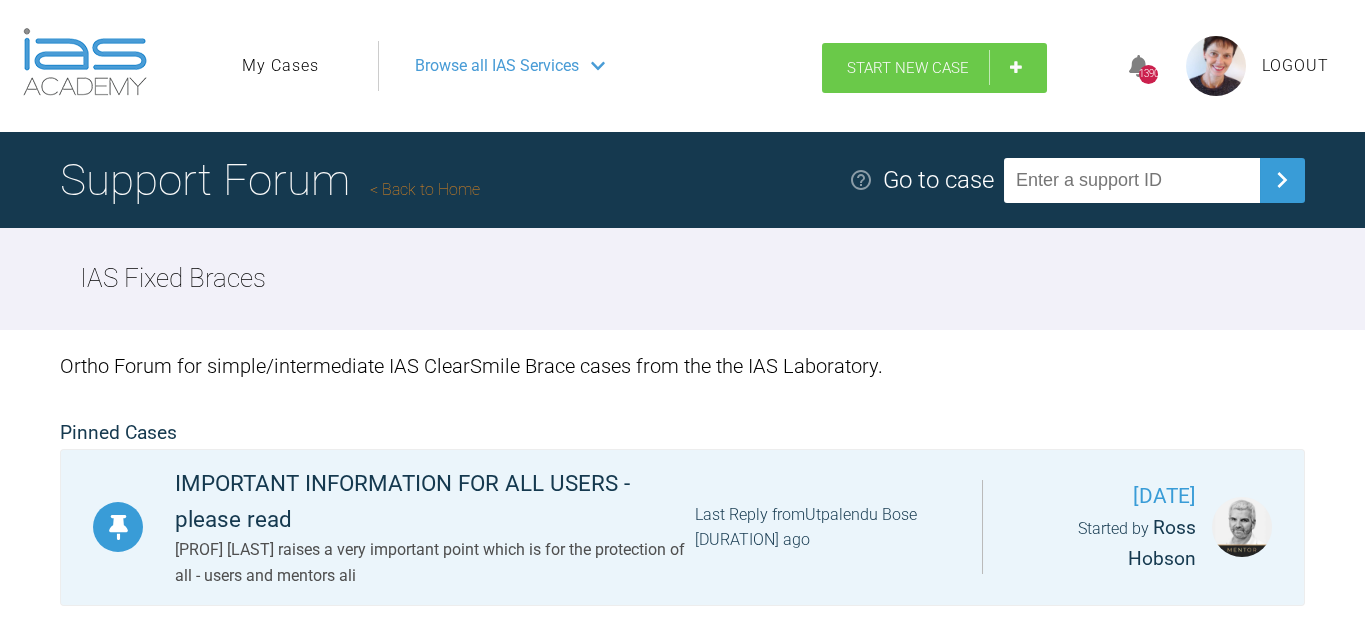 click on "Start New Case" at bounding box center (908, 68) 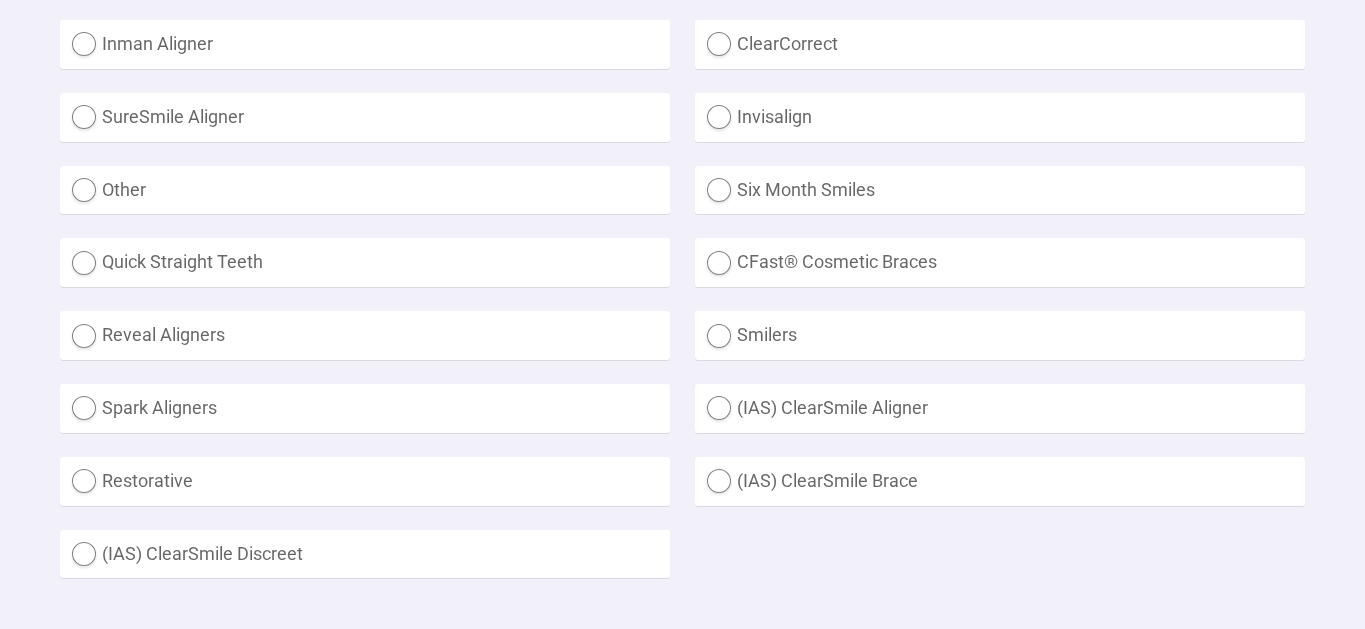 scroll, scrollTop: 837, scrollLeft: 0, axis: vertical 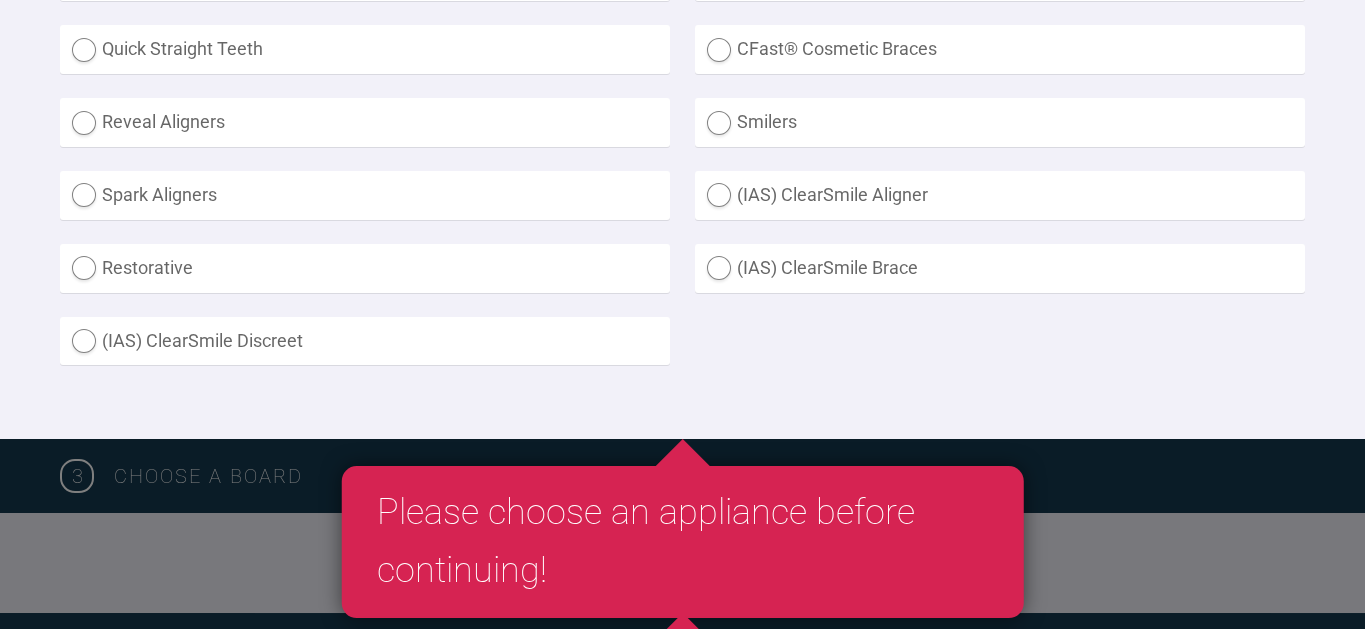 click on "(IAS) ClearSmile Brace" at bounding box center [1000, 268] 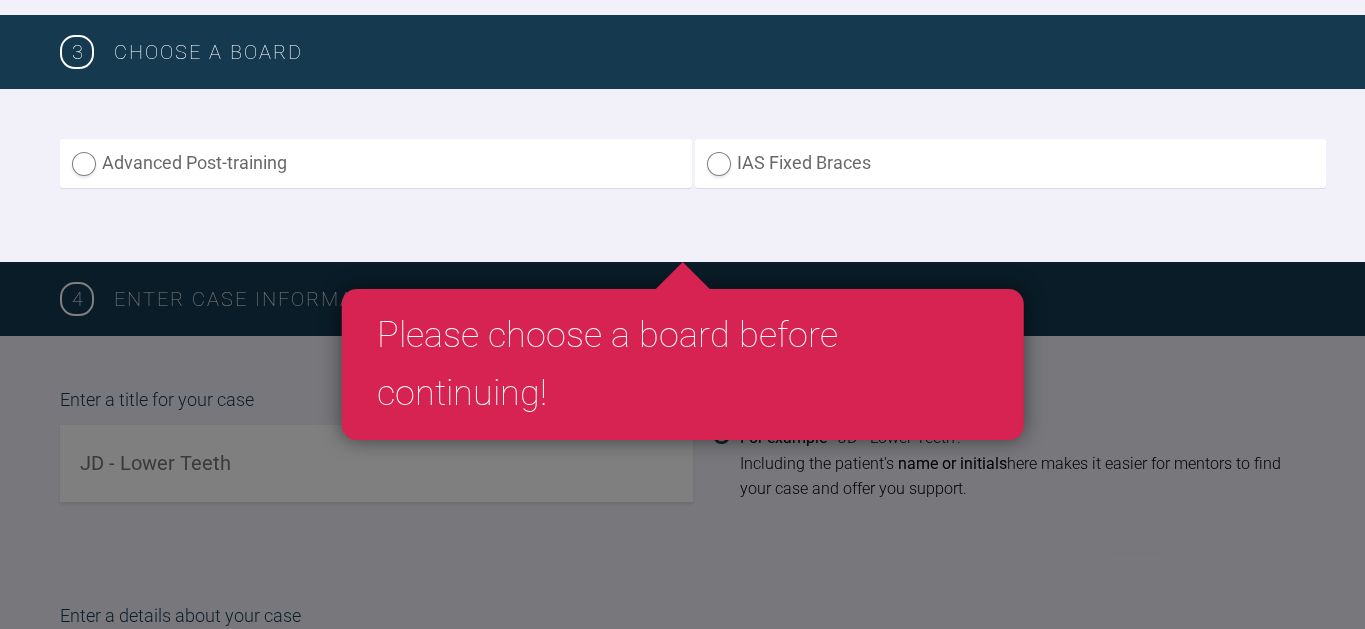 scroll, scrollTop: 1288, scrollLeft: 0, axis: vertical 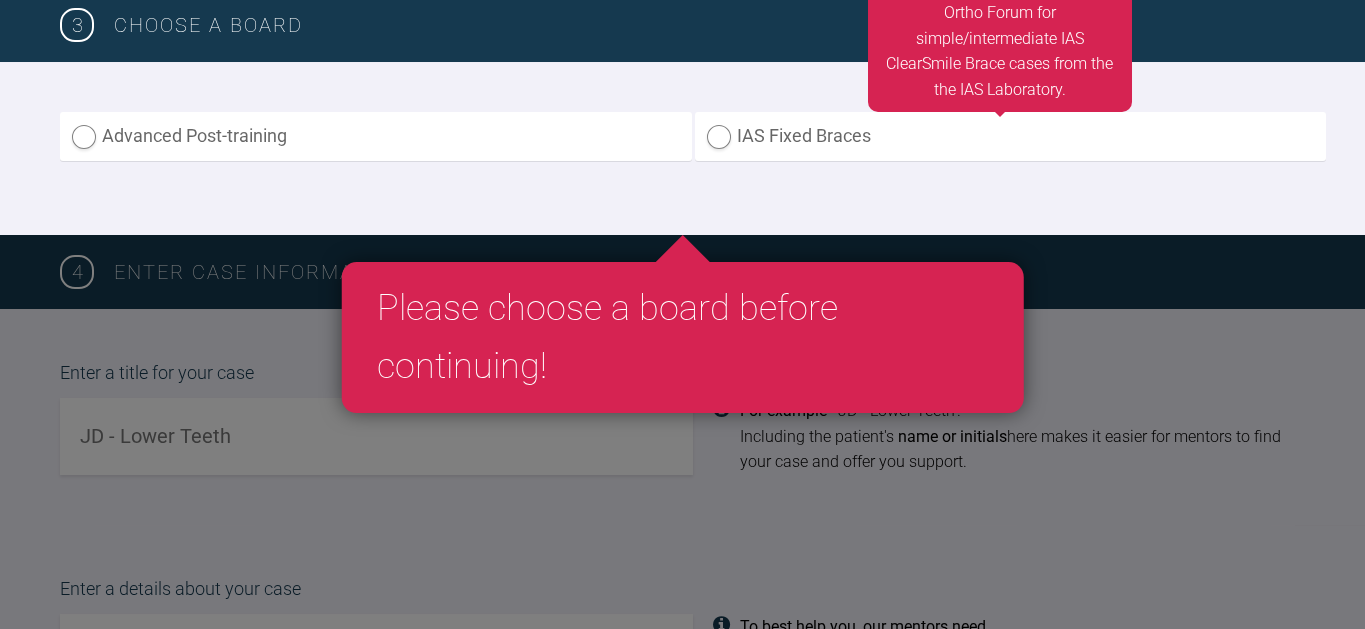 click on "IAS Fixed Braces" at bounding box center (1011, 136) 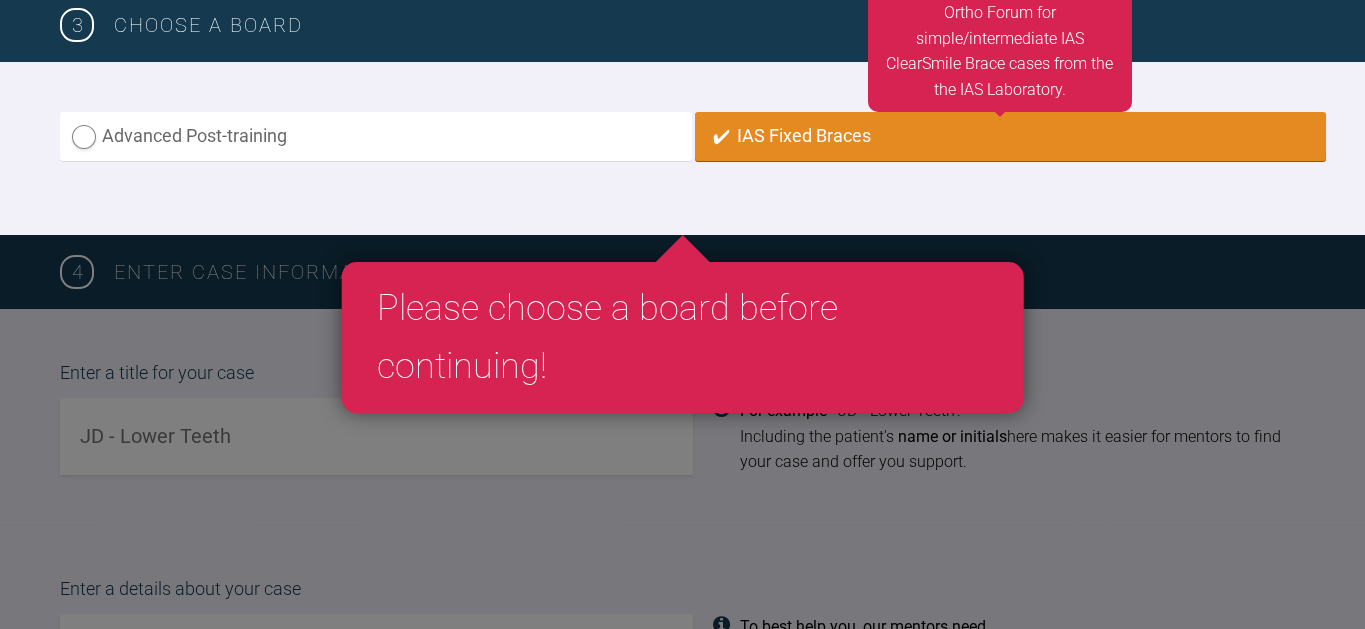 radio on "true" 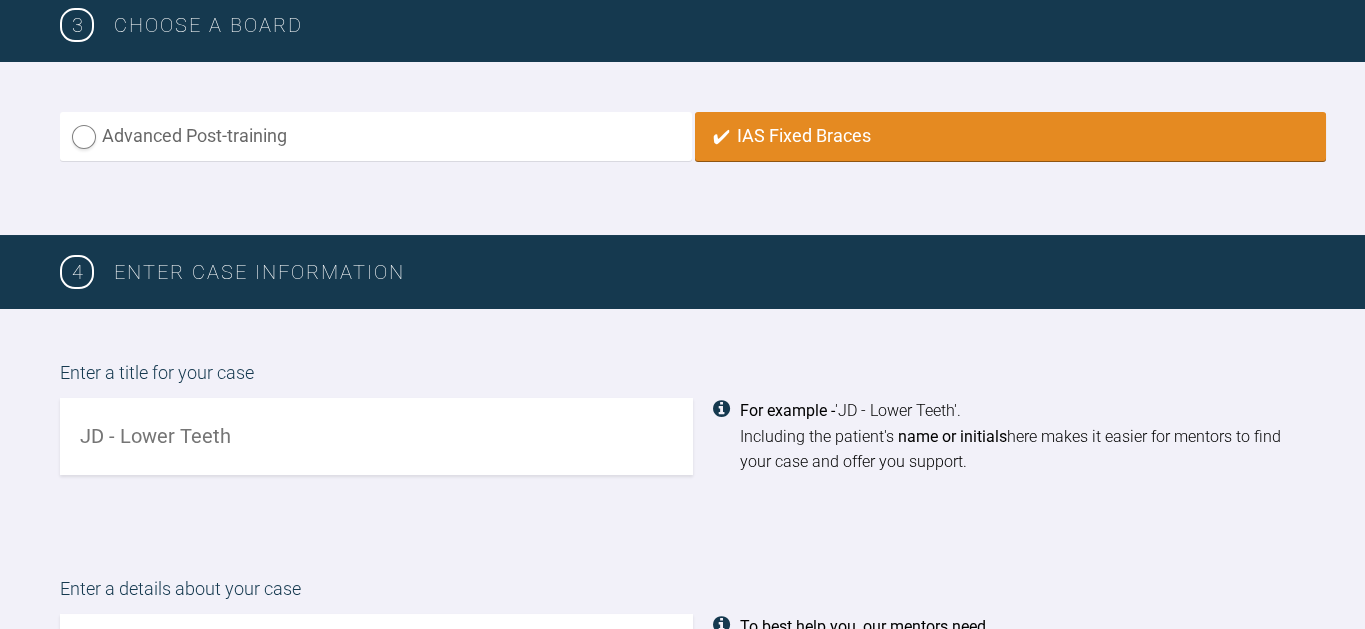 scroll, scrollTop: 1399, scrollLeft: 0, axis: vertical 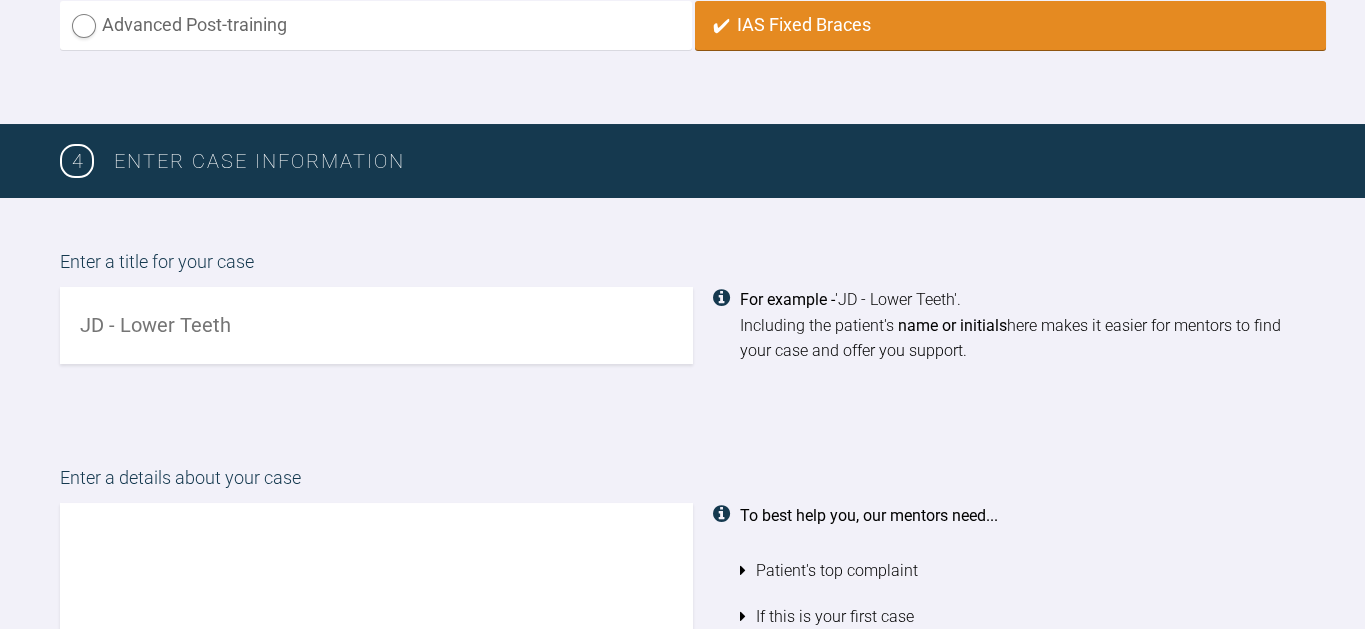 click at bounding box center [376, 325] 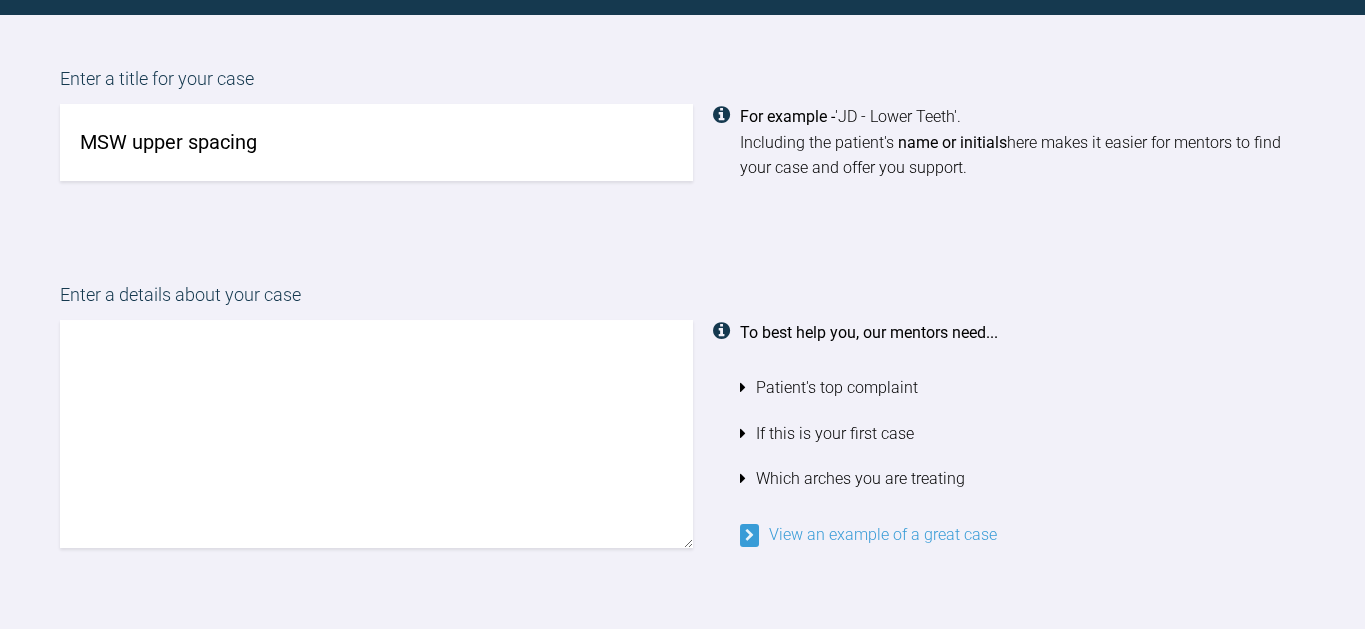 scroll, scrollTop: 1580, scrollLeft: 0, axis: vertical 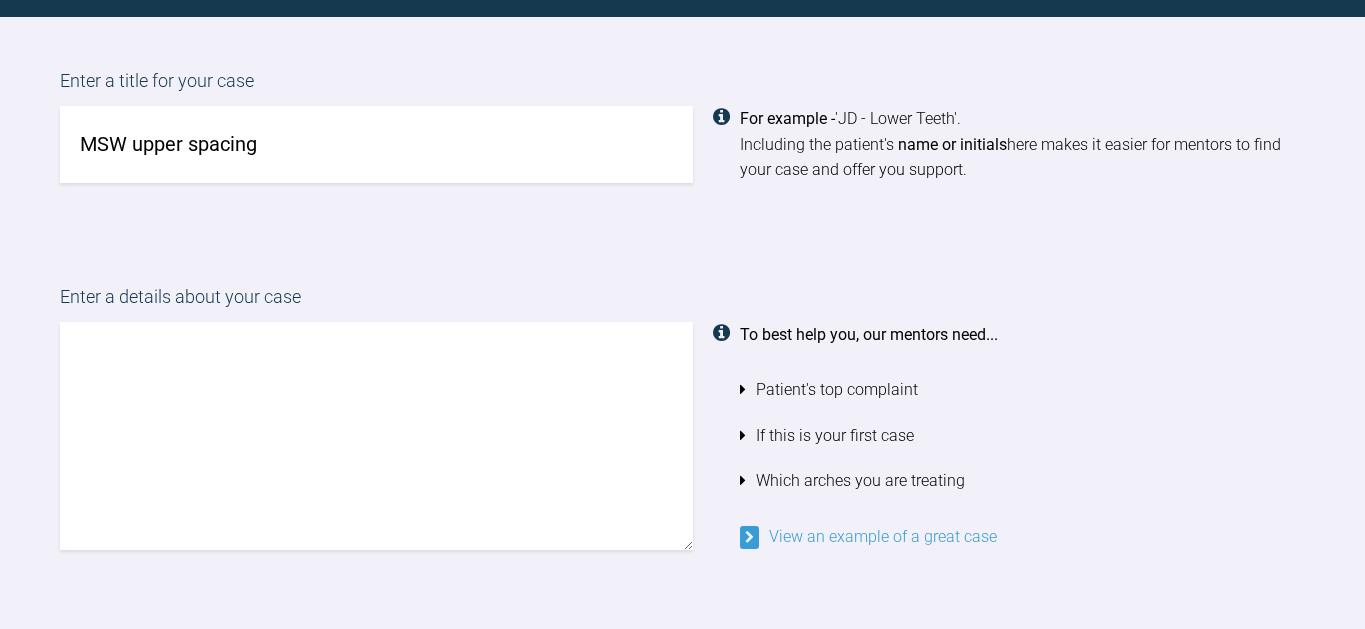 type on "MSW upper spacing" 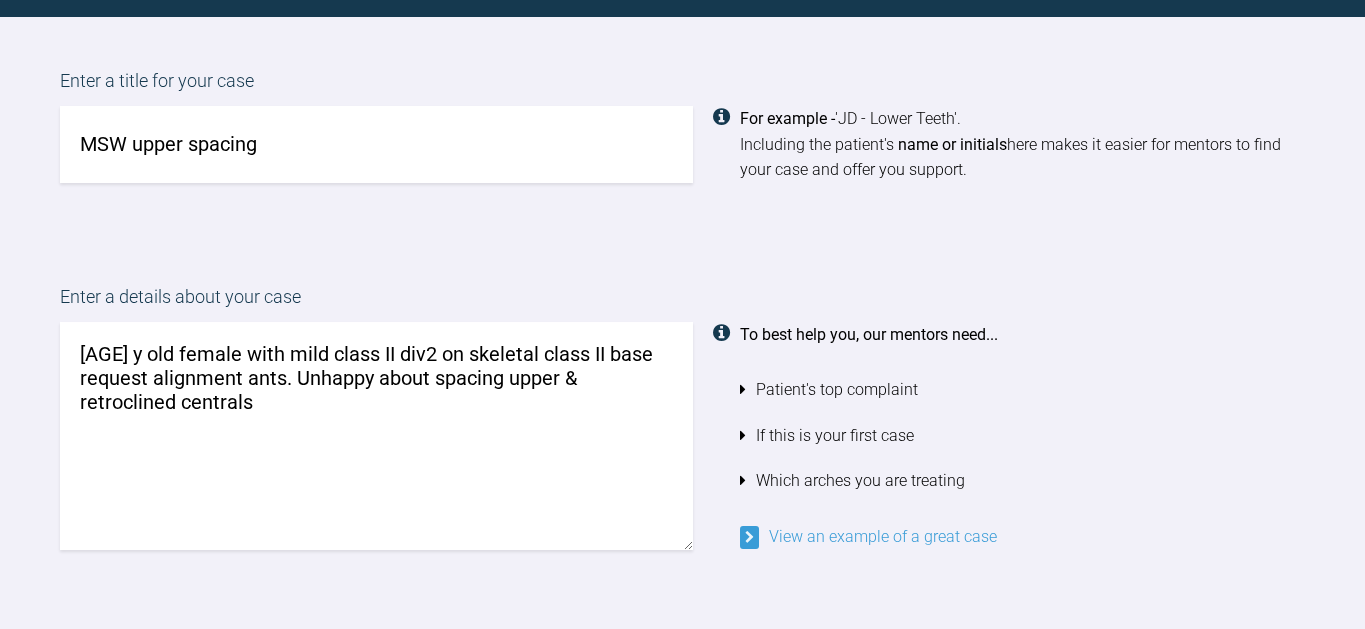 click on "[AGE] y old female with mild class II div2 on skeletal class II base request alignment ants. Unhappy about spacing upper & retroclined centrals" at bounding box center [376, 436] 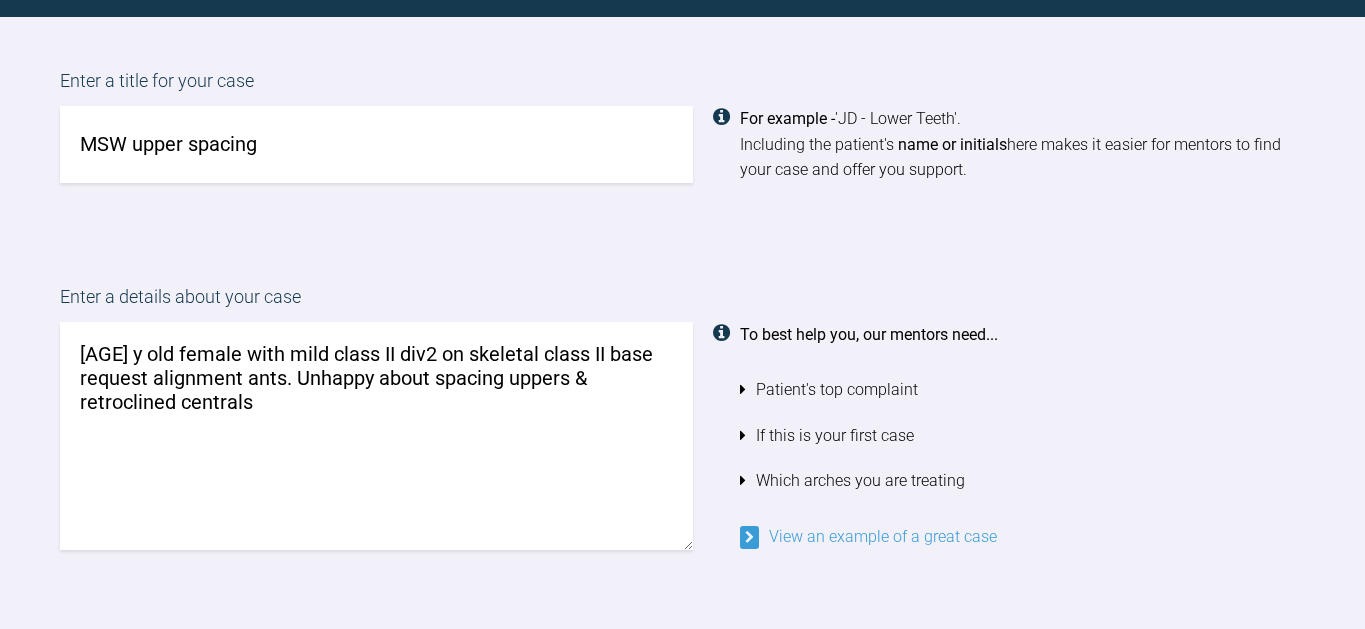 click on "[AGE] y old female with mild class II div2 on skeletal class II base request alignment ants. Unhappy about spacing uppers & retroclined centrals" at bounding box center [376, 436] 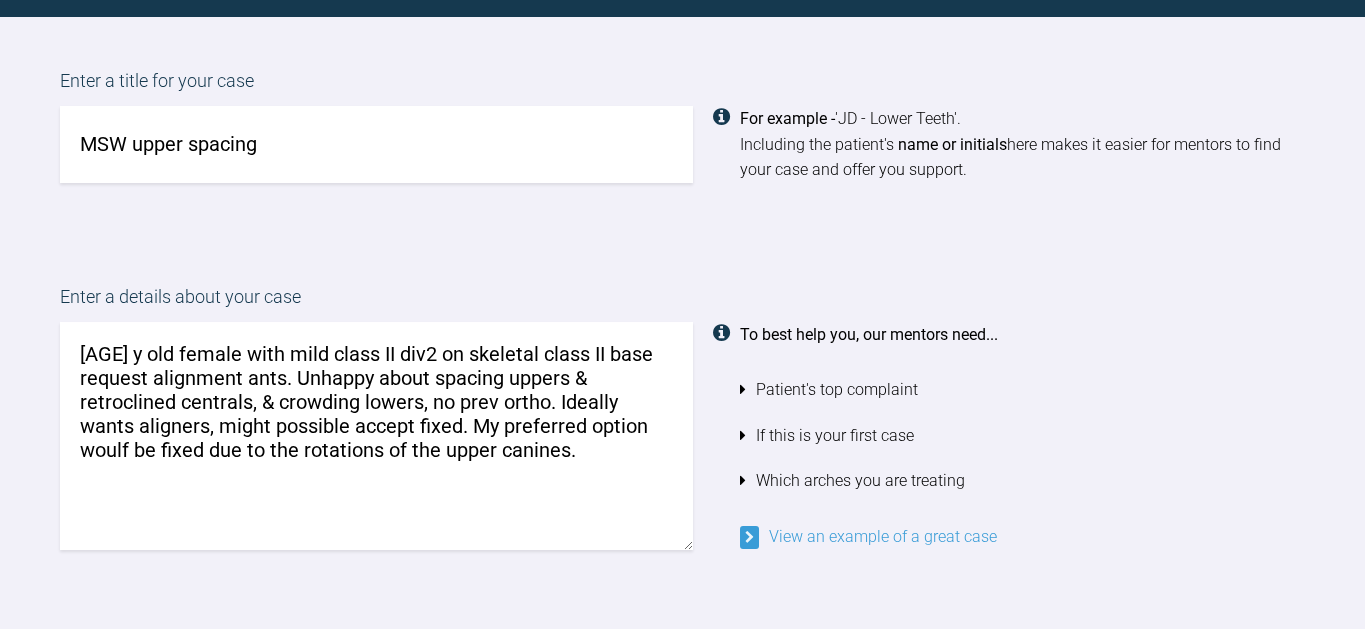 click on "[AGE] y old female with mild class II div2 on skeletal class II base  request alignment ants. Unhappy about spacing uppers & retroclined centrals, & crowding lowers, no prev ortho. Ideally wants aligners, might possible accept fixed. My preferred option woulf be fixed due to the rotations of the upper canines." at bounding box center [376, 436] 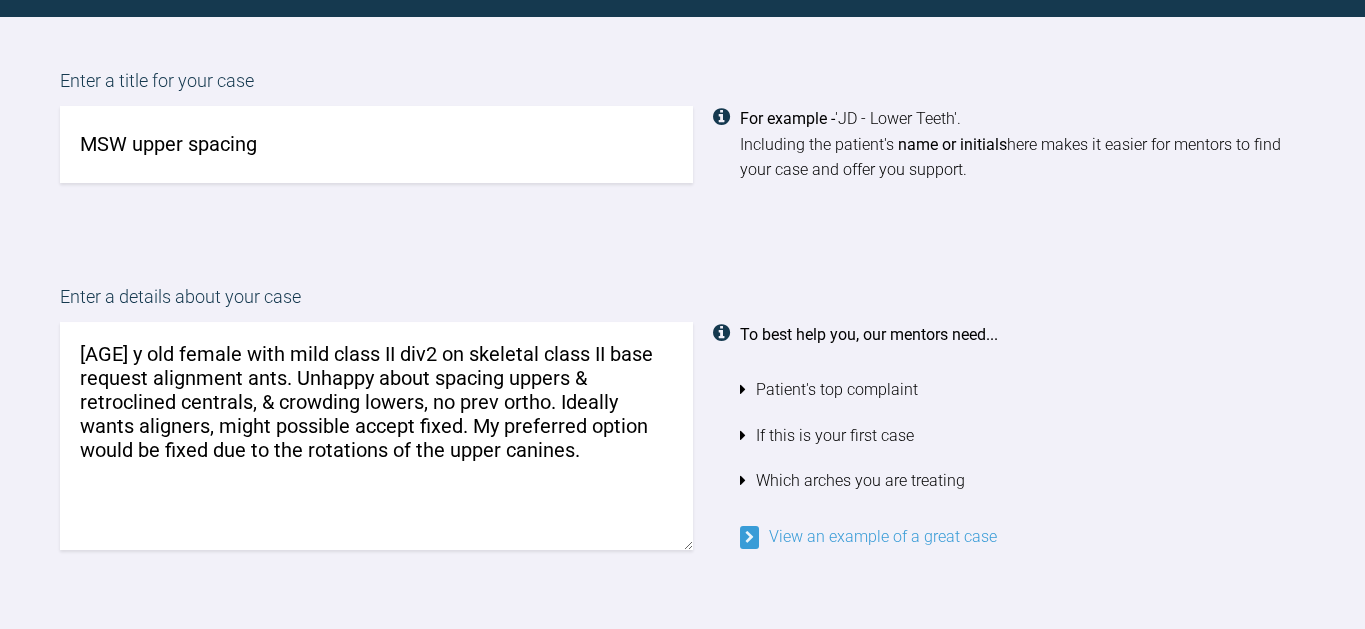 click on "[AGE] y old female with mild class II div2 on skeletal class II base  request alignment ants. Unhappy about spacing uppers & retroclined centrals, & crowding lowers, no prev ortho. Ideally wants aligners, might possible accept fixed. My preferred option would be fixed due to the rotations of the upper canines." at bounding box center [376, 436] 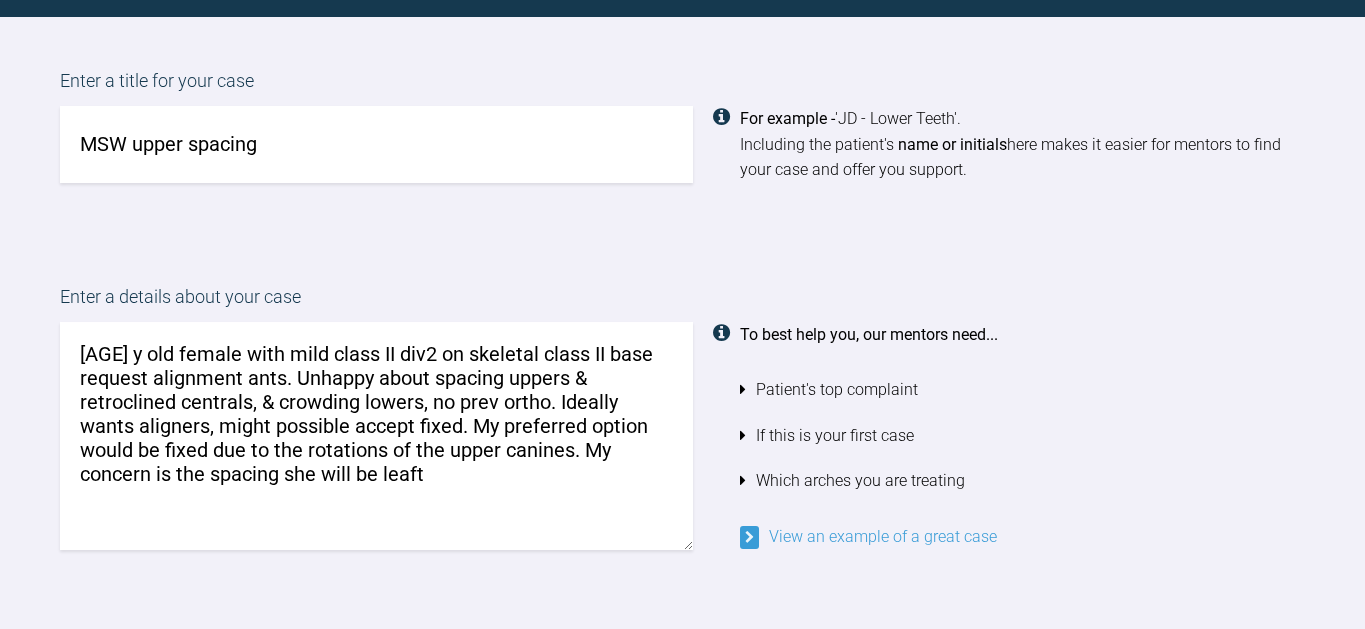 click on "[AGE] y old female with mild class II div2 on skeletal class II base request alignment ants. Unhappy about spacing uppers & retroclined centrals, & crowding lowers, no prev ortho. Ideally wants aligners, might possible accept fixed. My preferred option would be fixed due to the rotations of the upper canines. My concern is the spacing she will be leaft" at bounding box center [376, 436] 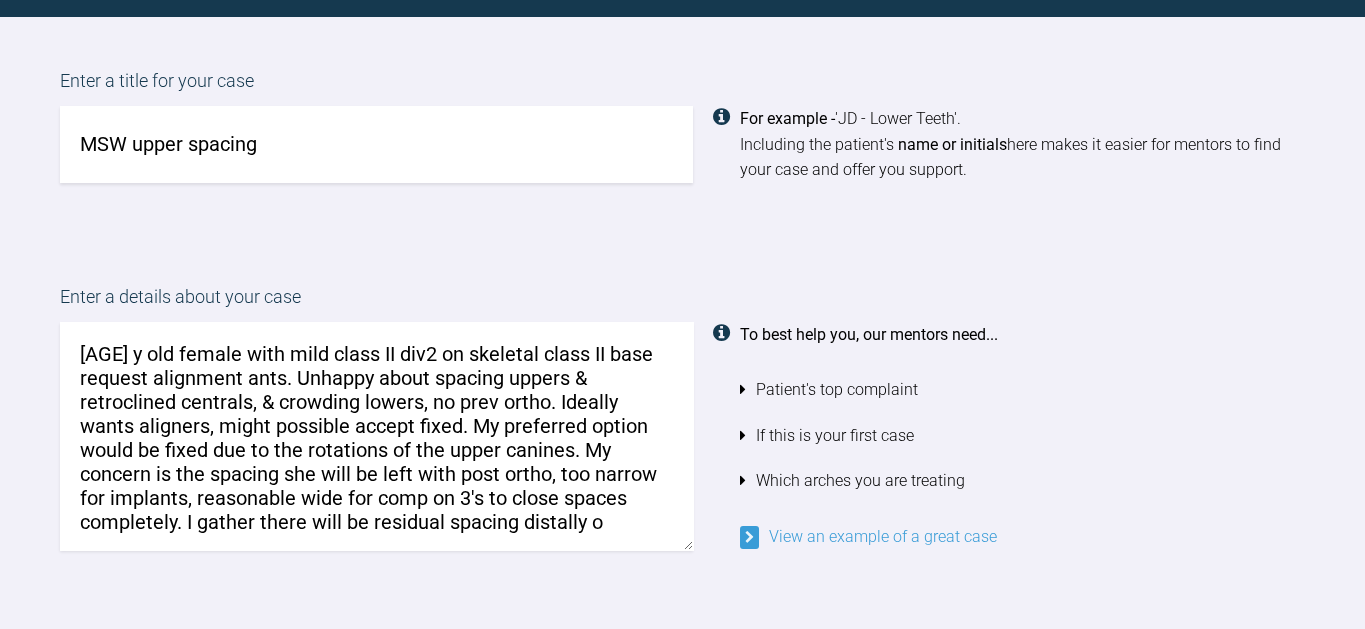 scroll, scrollTop: 5, scrollLeft: 0, axis: vertical 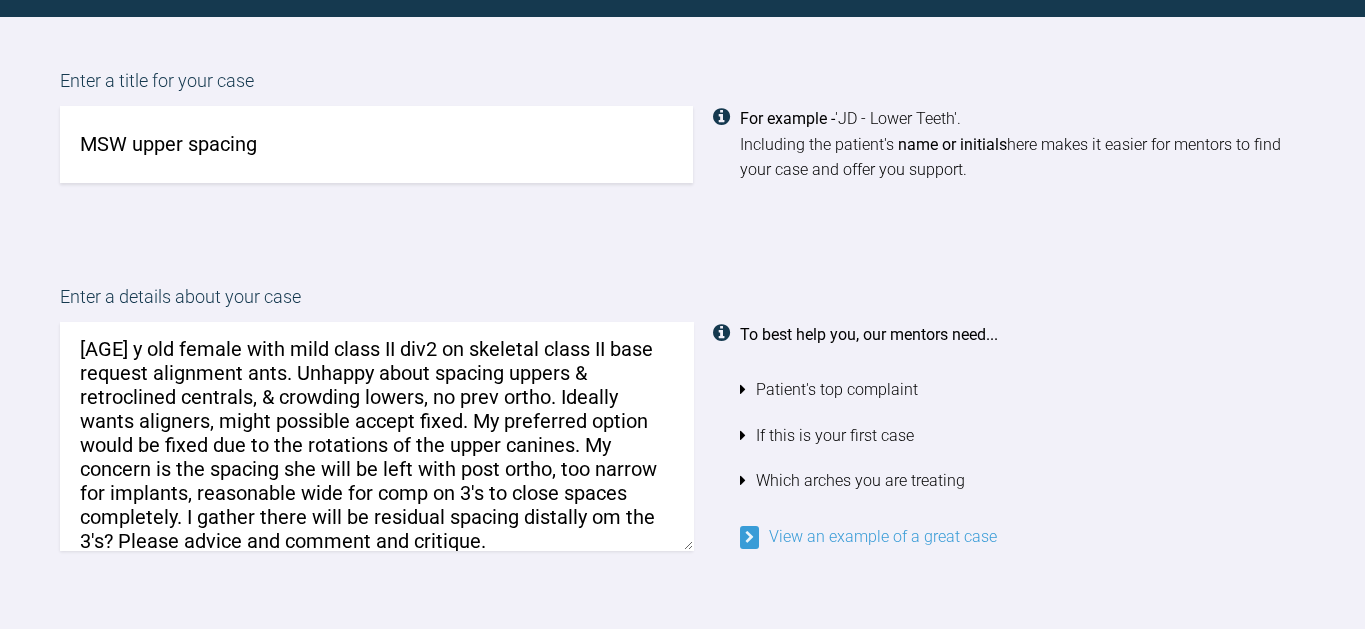 click on "[AGE] y old female with mild class II div2 on skeletal class II base  request alignment ants. Unhappy about spacing uppers & retroclined centrals, & crowding lowers, no prev ortho. Ideally wants aligners, might possible accept fixed. My preferred option would be fixed due to the rotations of the upper canines. My concern is the spacing she will be left with post ortho, too narrow for implants, reasonable wide for comp on 3's to close spaces completely. I gather there will be residual spacing distally om the 3's? Please advice and comment and critique." at bounding box center (376, 436) 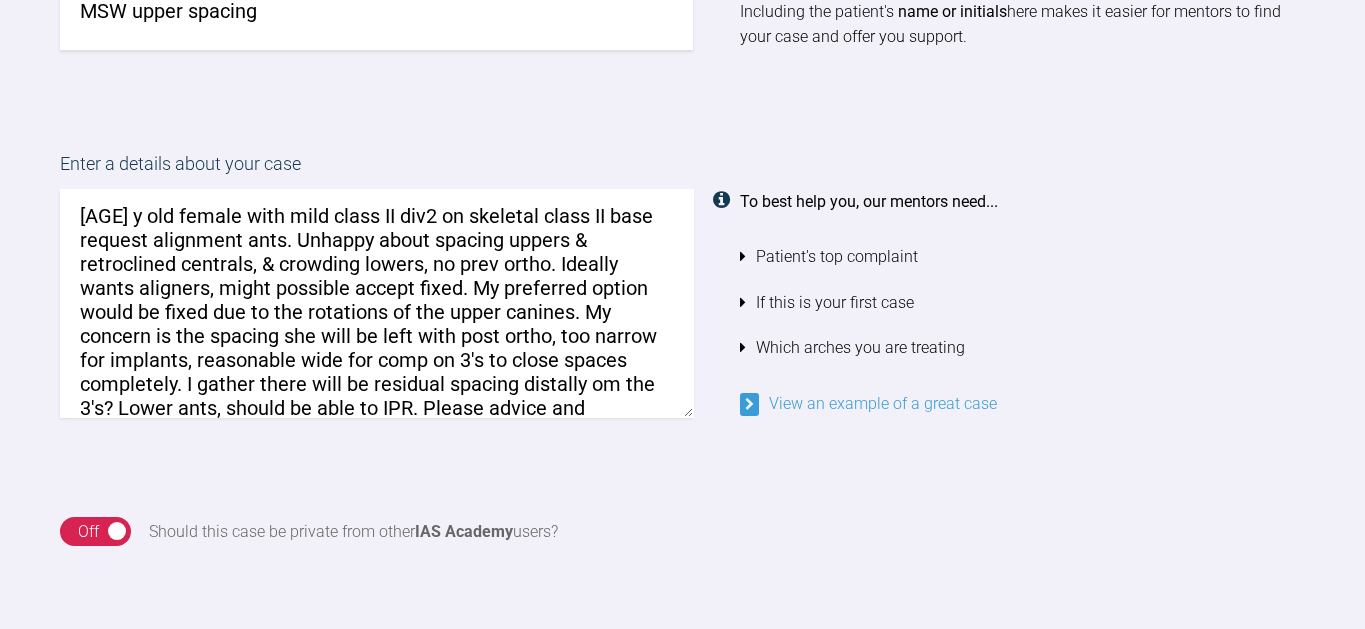 scroll, scrollTop: 1711, scrollLeft: 0, axis: vertical 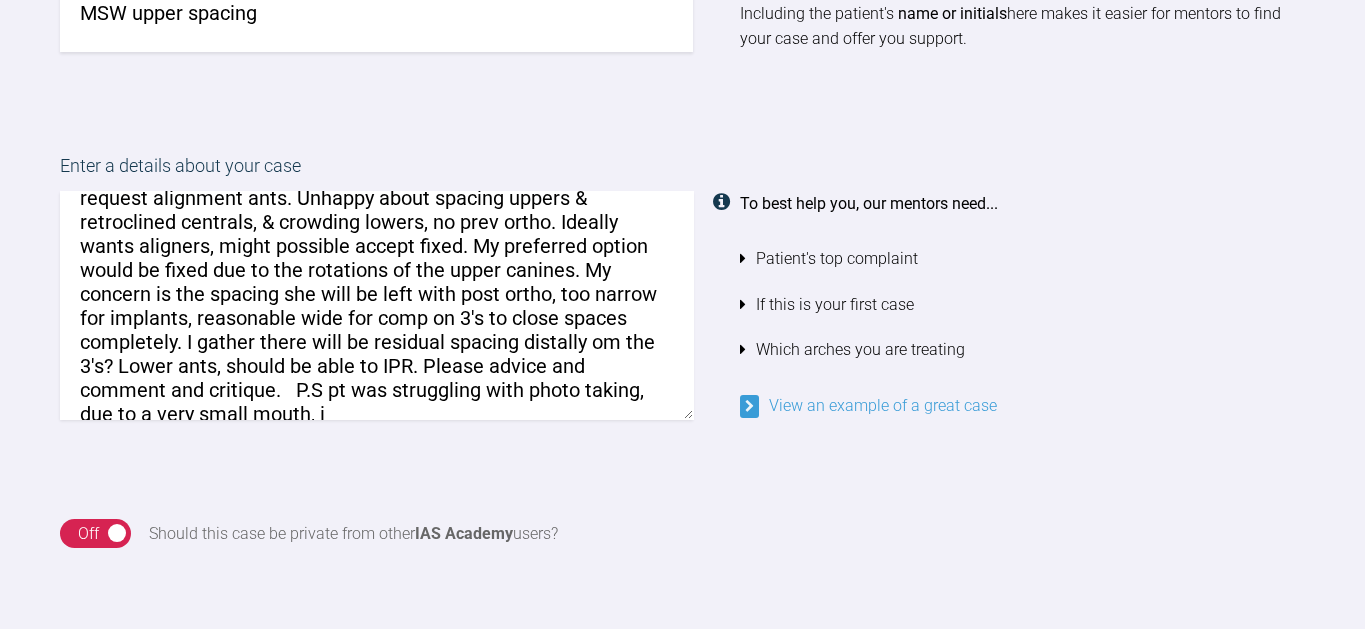 click on "[AGE] y old female with mild class II div2 on skeletal class II base  request alignment ants. Unhappy about spacing uppers & retroclined centrals, & crowding lowers, no prev ortho. Ideally wants aligners, might possible accept fixed. My preferred option would be fixed due to the rotations of the upper canines. My concern is the spacing she will be left with post ortho, too narrow for implants, reasonable wide for comp on 3's to close spaces completely. I gather there will be residual spacing distally om the 3's? Lower ants, should be able to IPR. Please advice and comment and critique.   P.S pt was struggling with photo taking, due to a very small mouth, i" at bounding box center [376, 305] 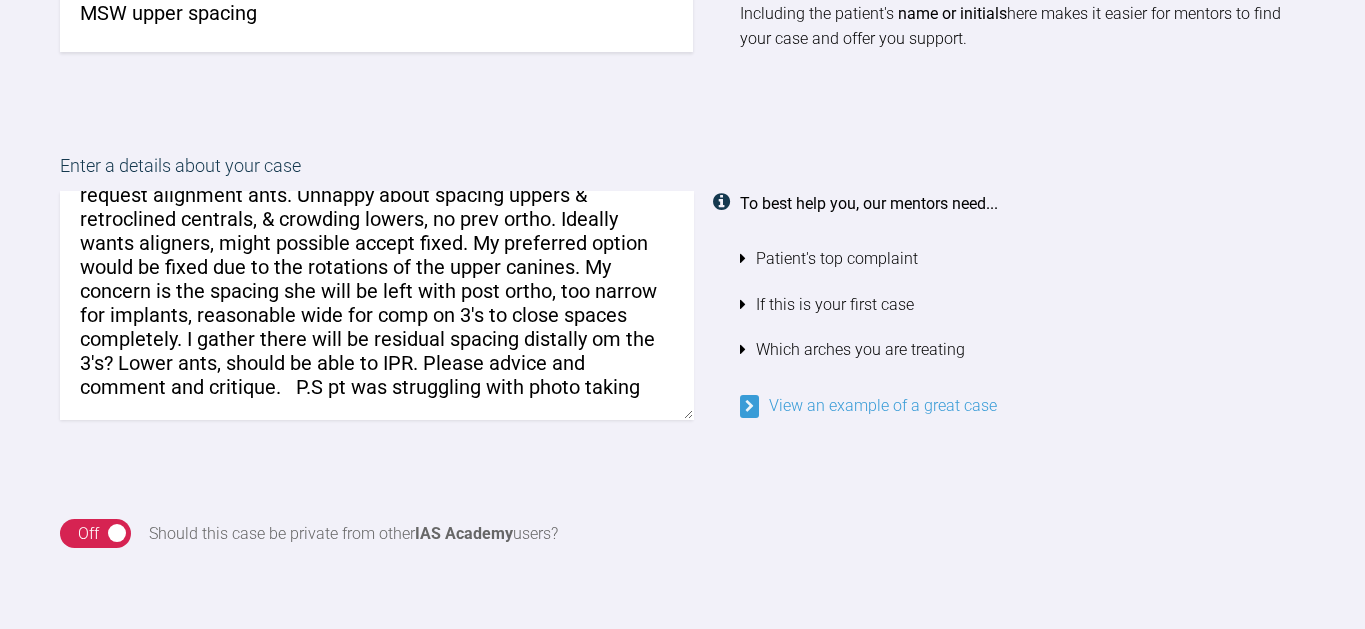 scroll, scrollTop: 49, scrollLeft: 0, axis: vertical 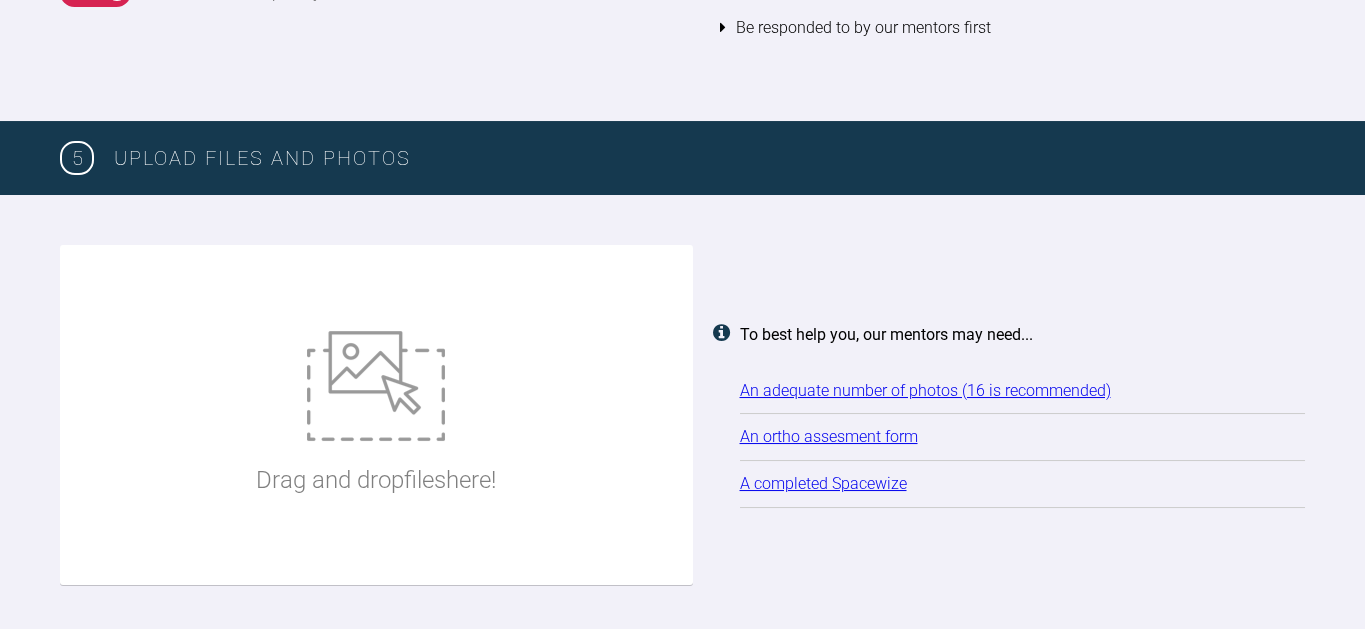 type on "[AGE] y old female with mild class II div2 on skeletal class II base  request alignment ants. Unhappy about spacing uppers & retroclined centrals, & crowding lowers, no prev ortho. Ideally wants aligners, might possible accept fixed. My preferred option would be fixed due to the rotations of the upper canines. My concern is the spacing she will be left with post ortho, too narrow for implants, reasonable wide for comp on 3's to close spaces completely. I gather there will be residual spacing distally om the 3's? Lower ants, should be able to IPR. Please advice and comment and critique.   P.S pt was struggling with photo taking, due to a very small mouth, i" 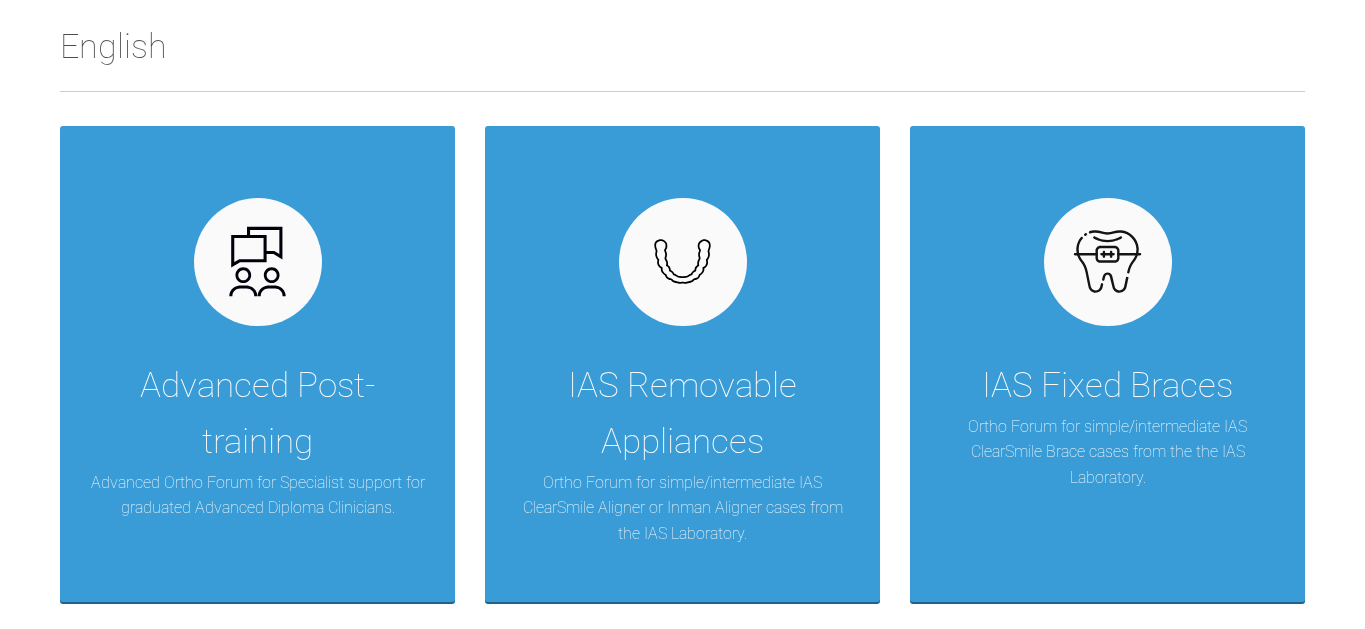 scroll, scrollTop: 330, scrollLeft: 0, axis: vertical 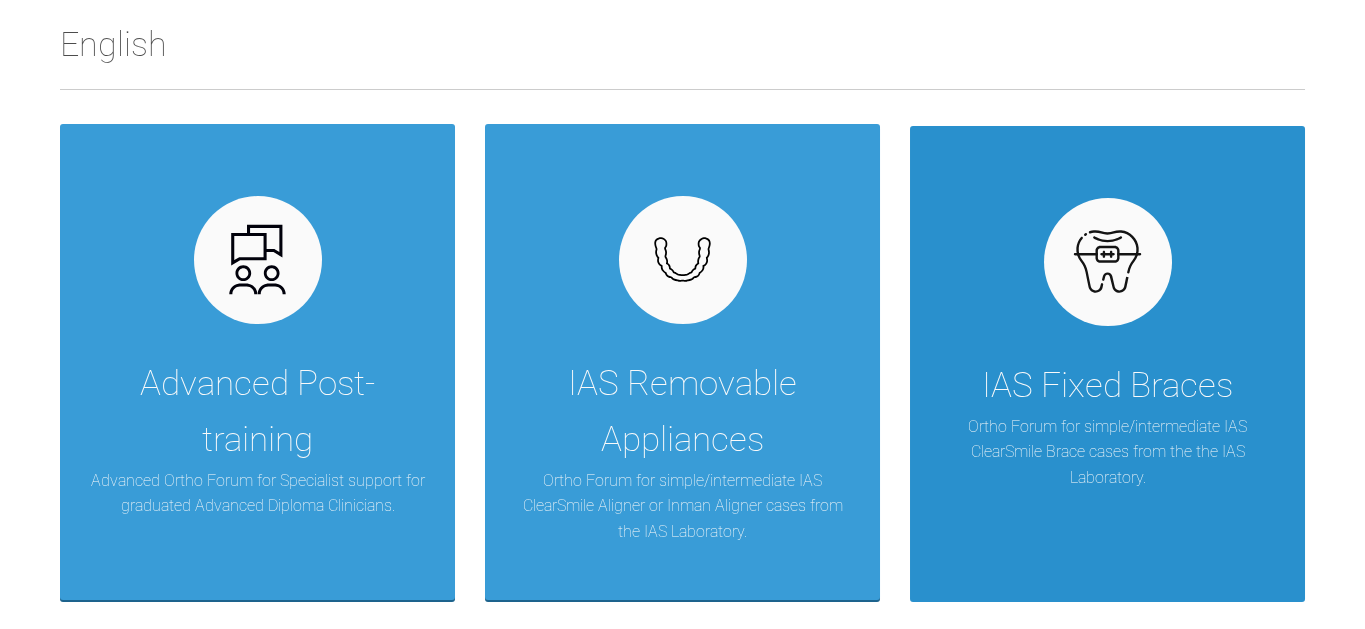 click at bounding box center [1108, 262] 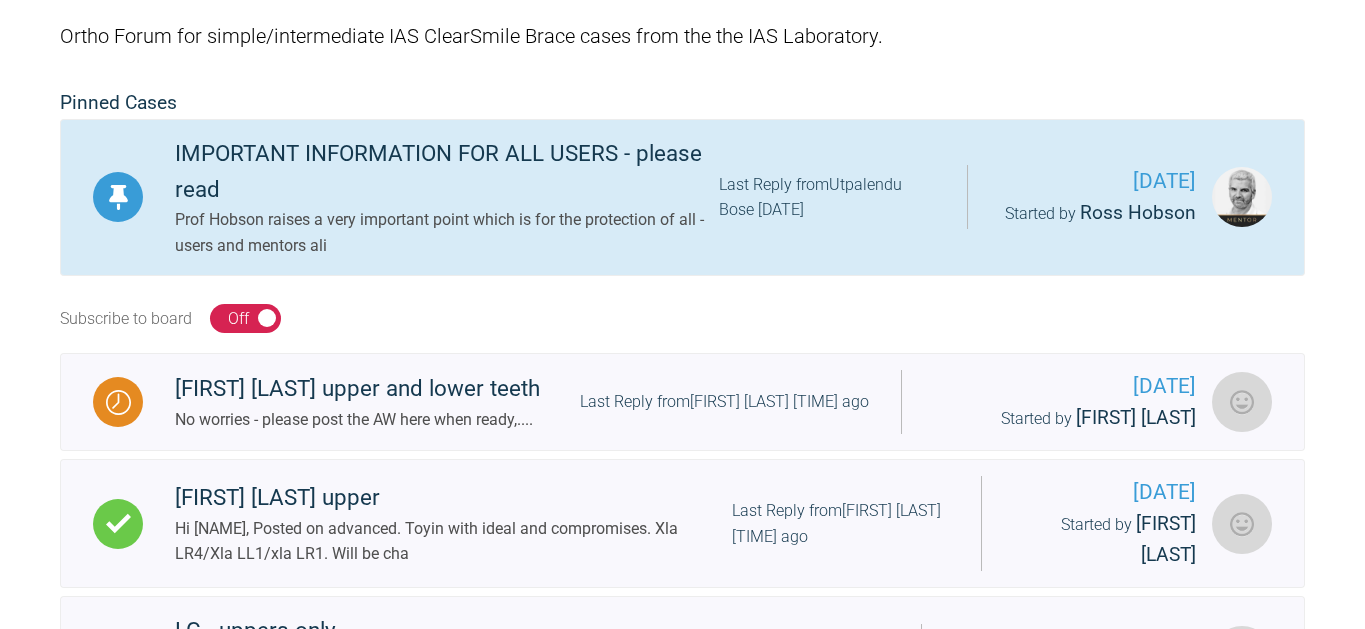 scroll, scrollTop: 0, scrollLeft: 0, axis: both 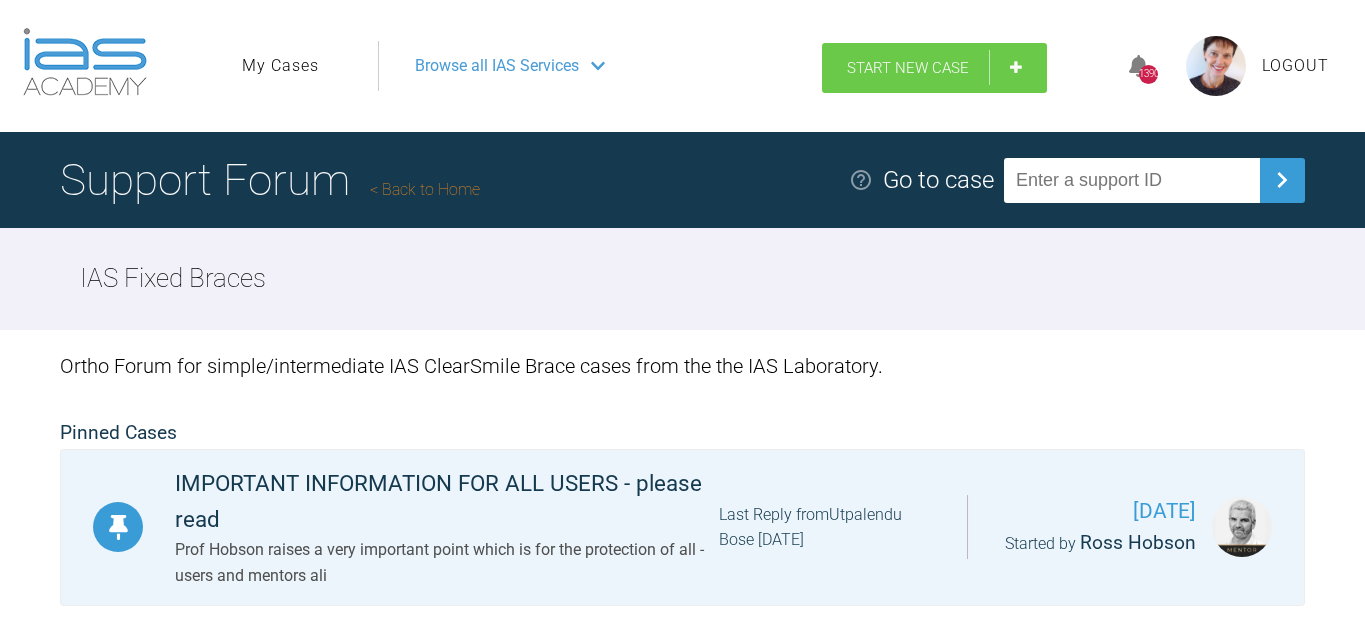 click on "Start New Case" at bounding box center (908, 68) 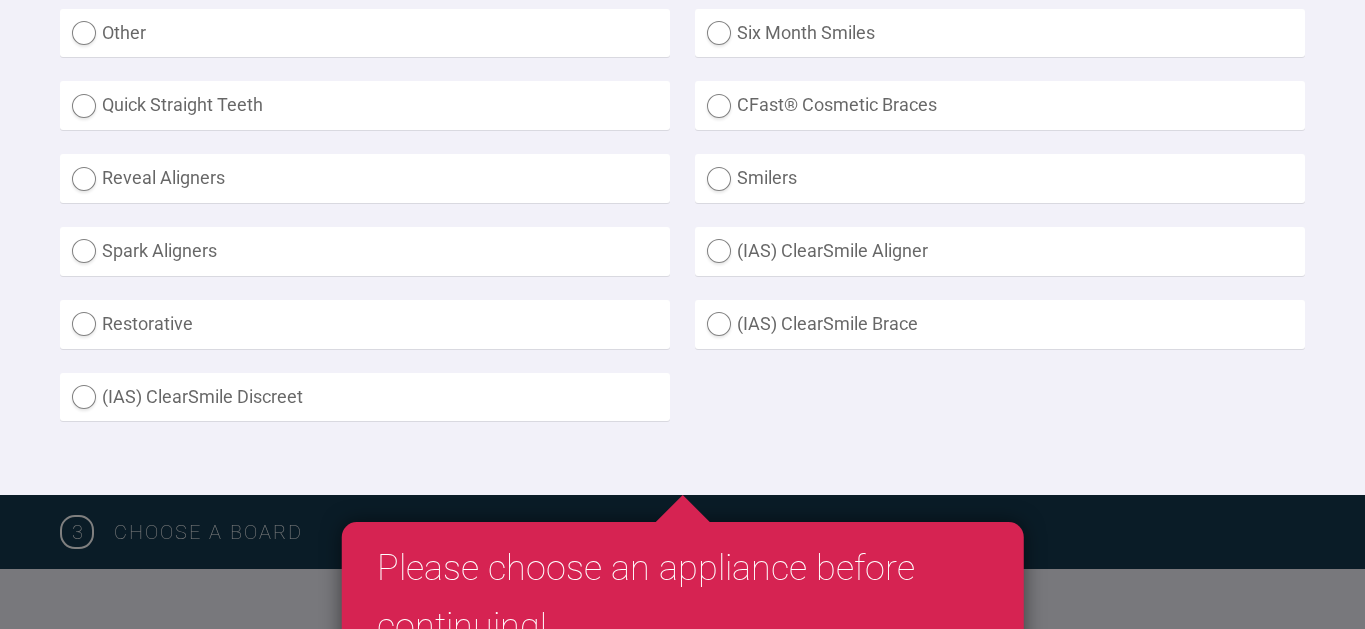 scroll, scrollTop: 865, scrollLeft: 0, axis: vertical 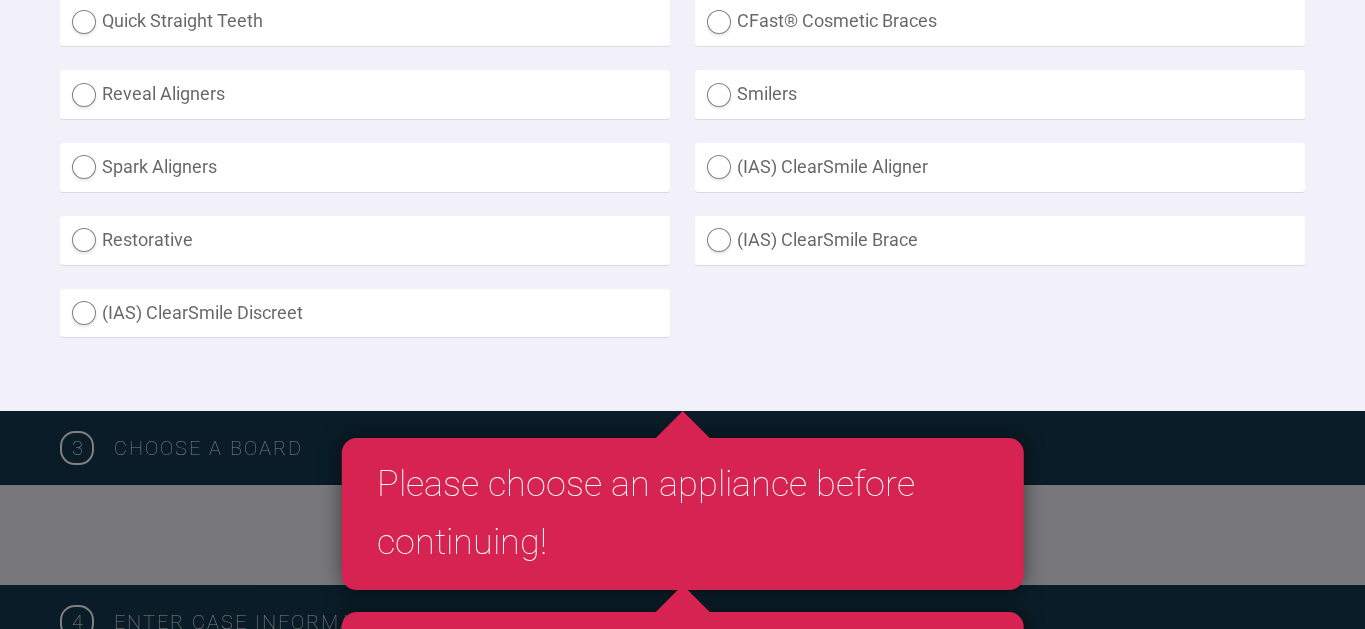 click on "(IAS) ClearSmile Aligner" at bounding box center [1000, 167] 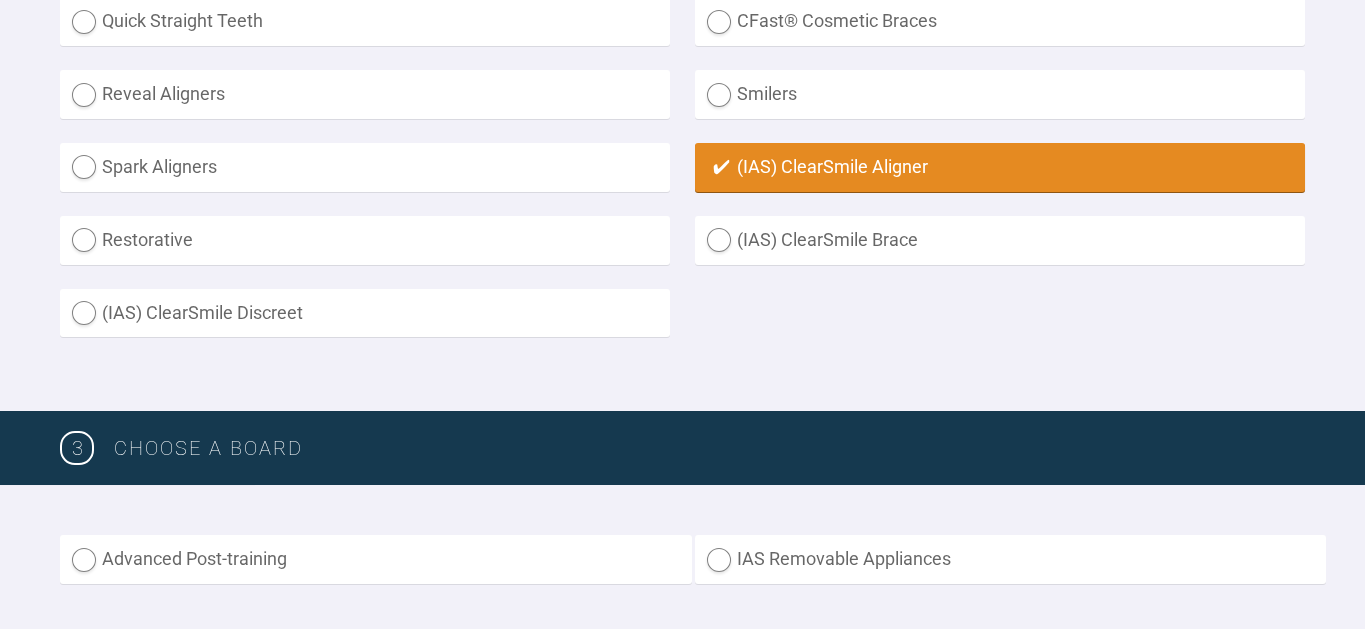 click on "(IAS) ClearSmile Brace" at bounding box center (1000, 240) 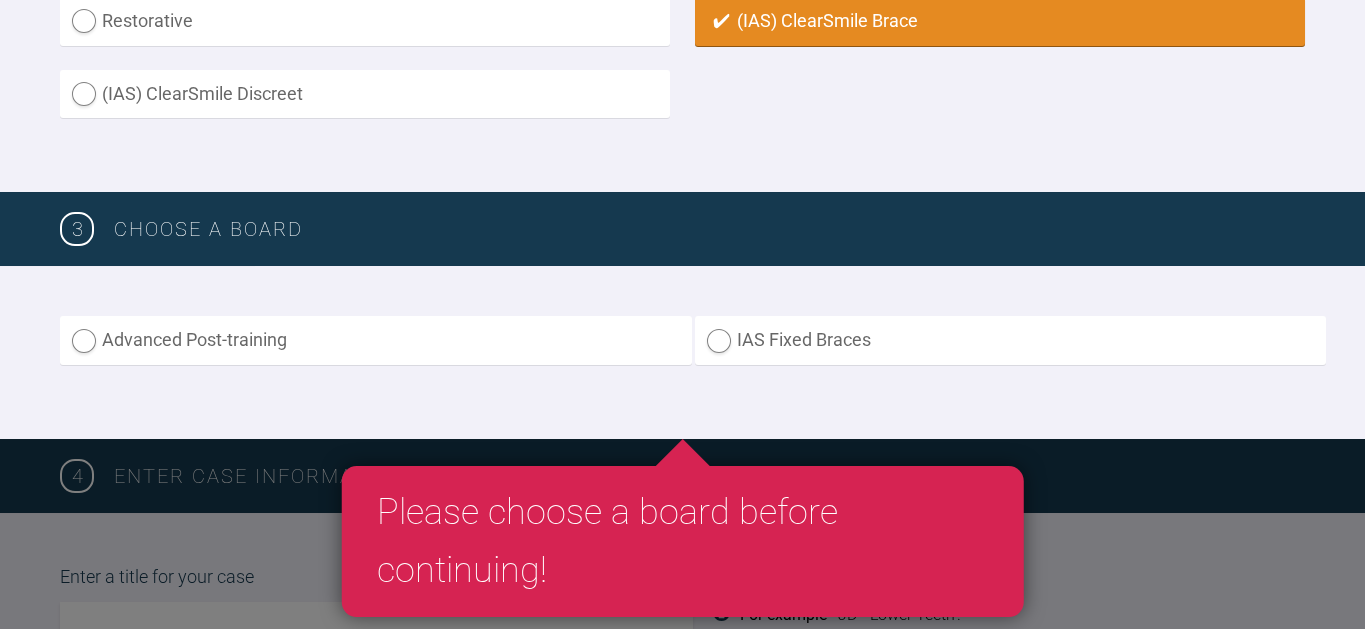 scroll, scrollTop: 1095, scrollLeft: 0, axis: vertical 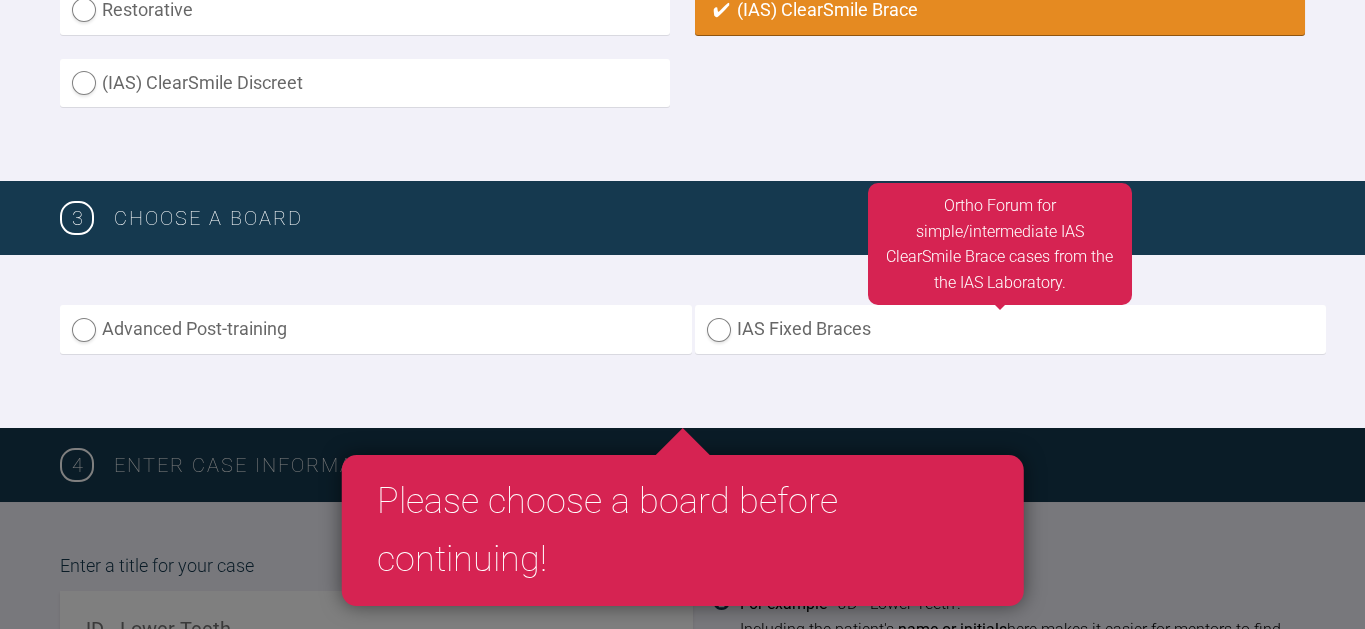 click on "IAS Fixed Braces" at bounding box center (1011, 329) 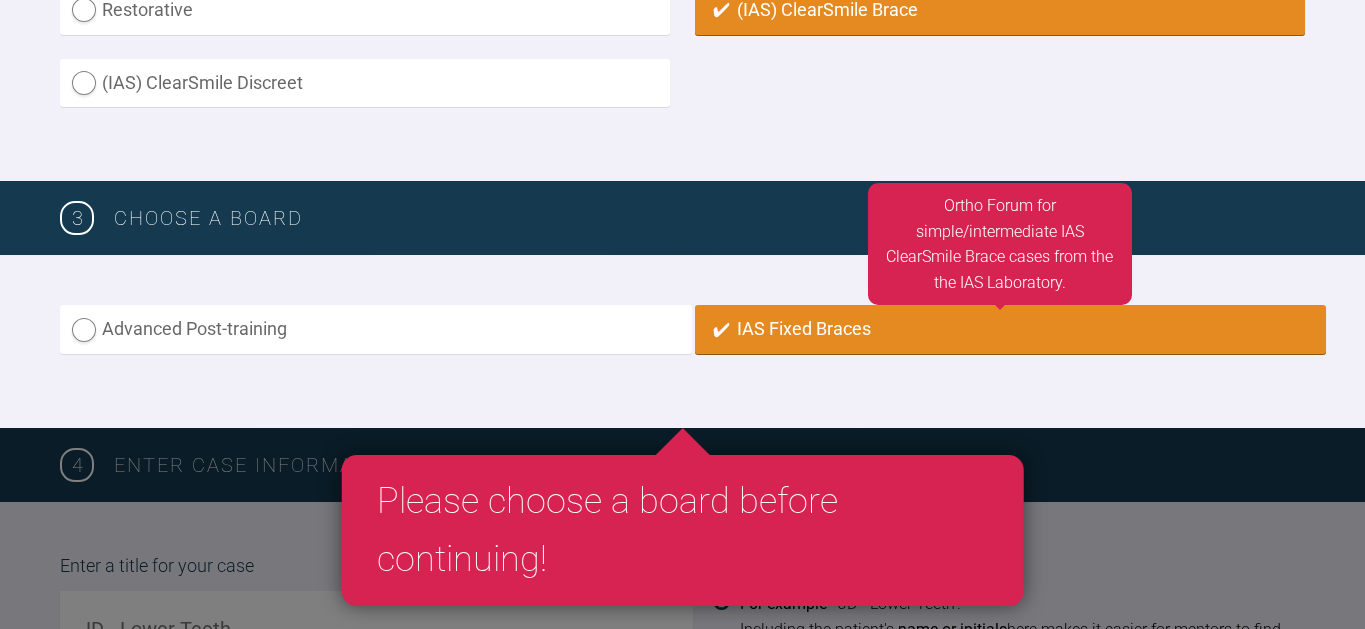 radio on "true" 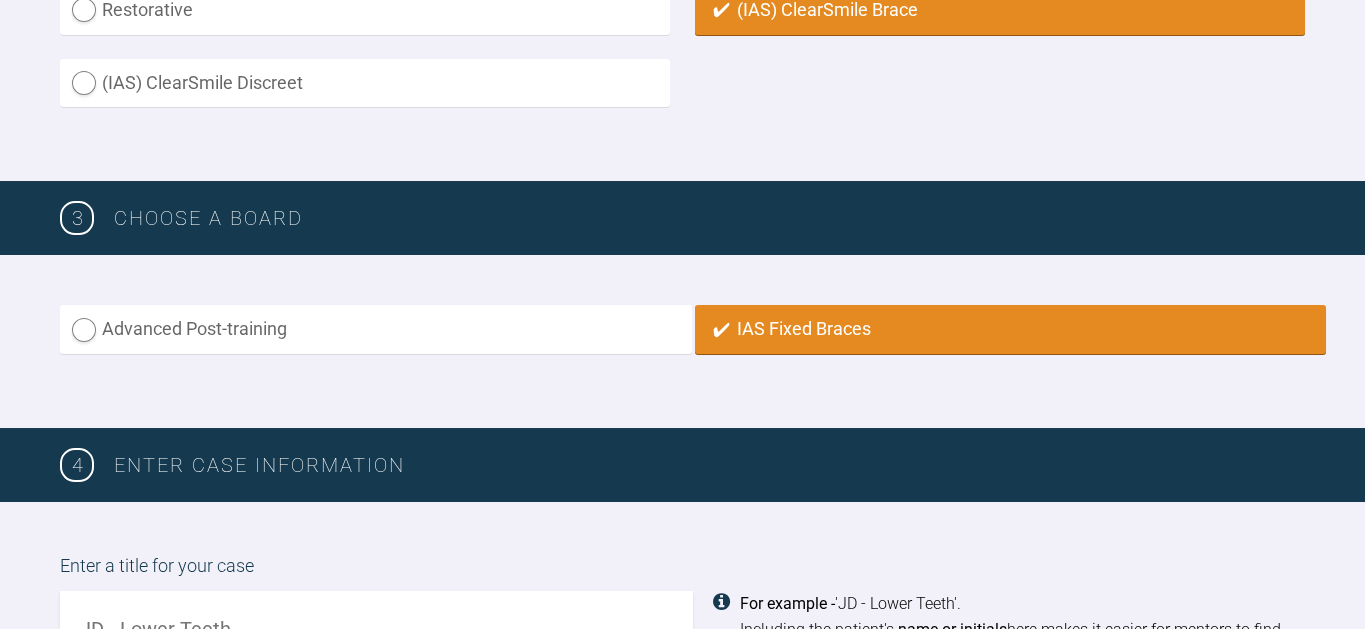 scroll, scrollTop: 1399, scrollLeft: 0, axis: vertical 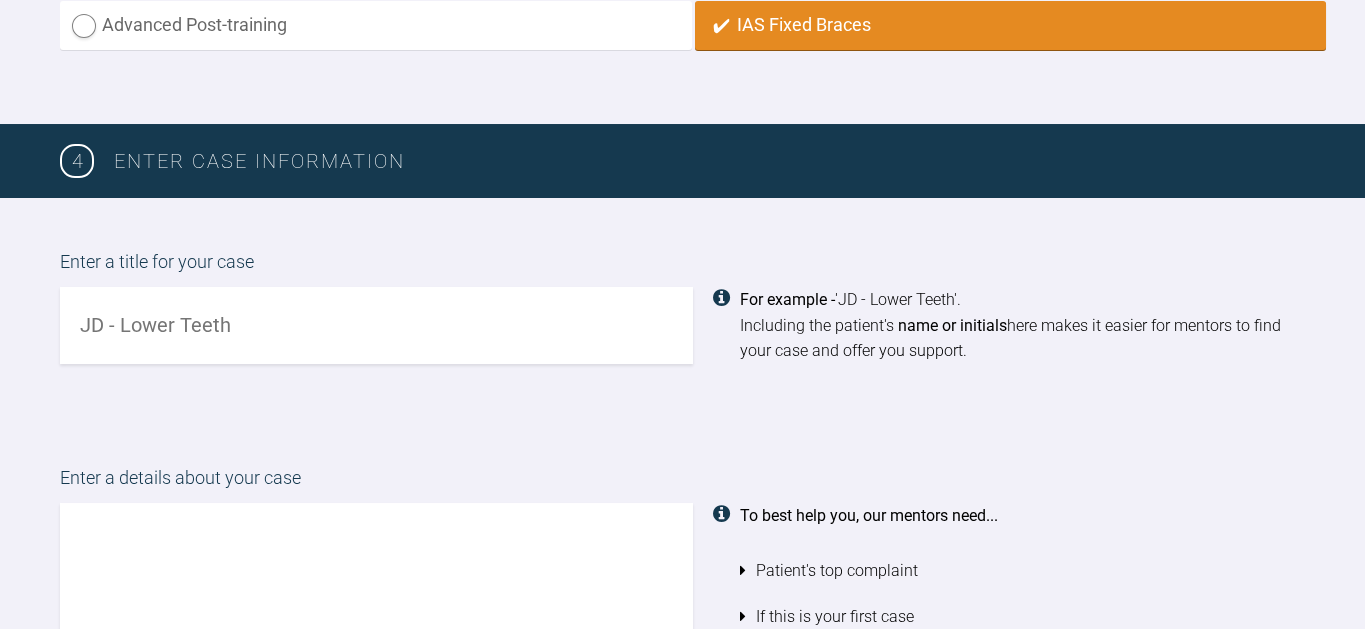 click at bounding box center [376, 325] 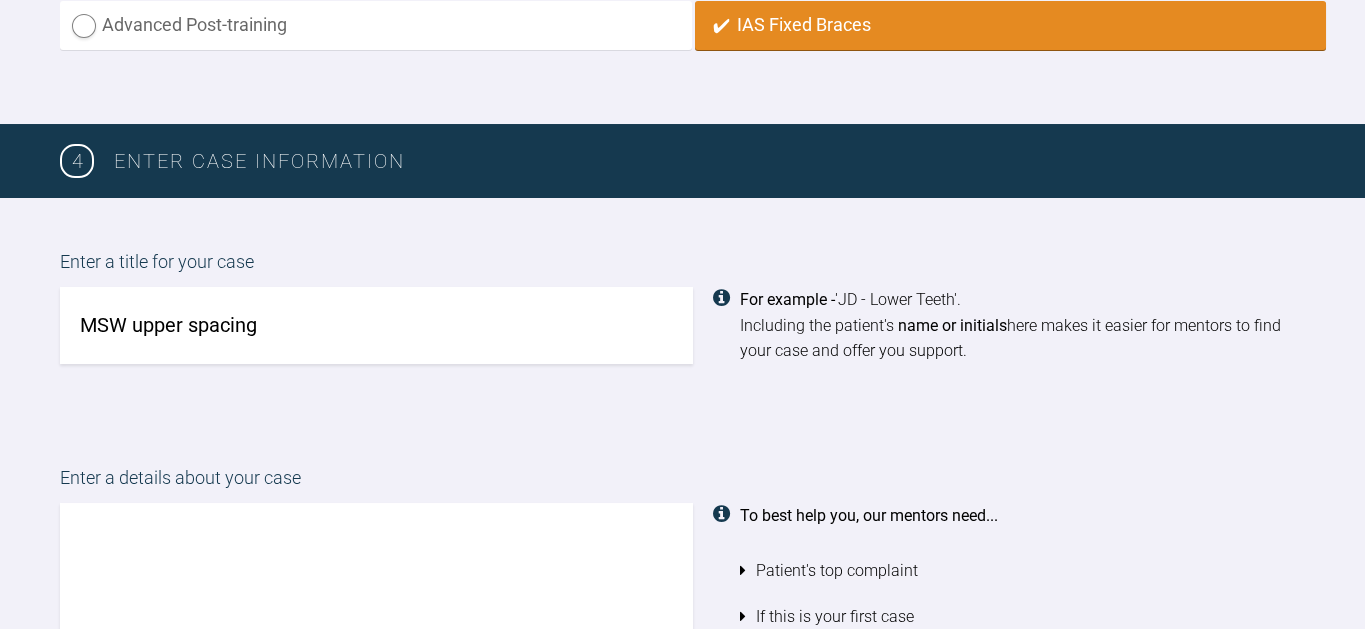 type on "MSW upper spacing" 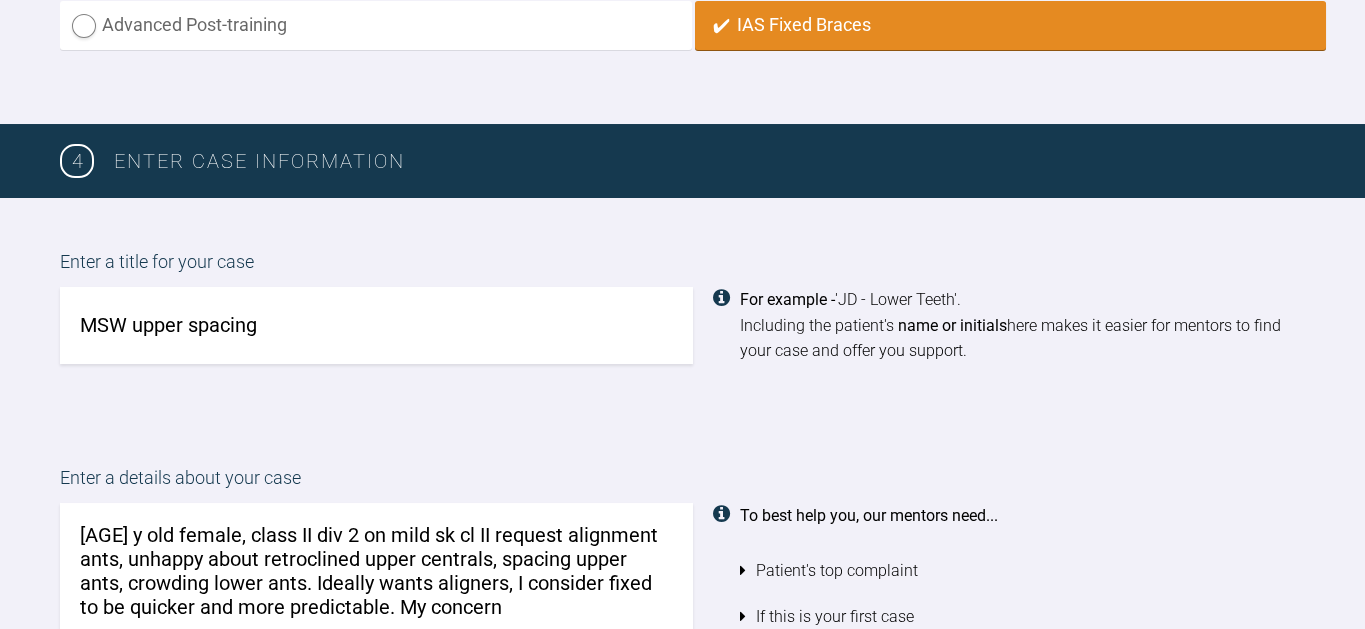 drag, startPoint x: 532, startPoint y: 591, endPoint x: 71, endPoint y: 524, distance: 465.84332 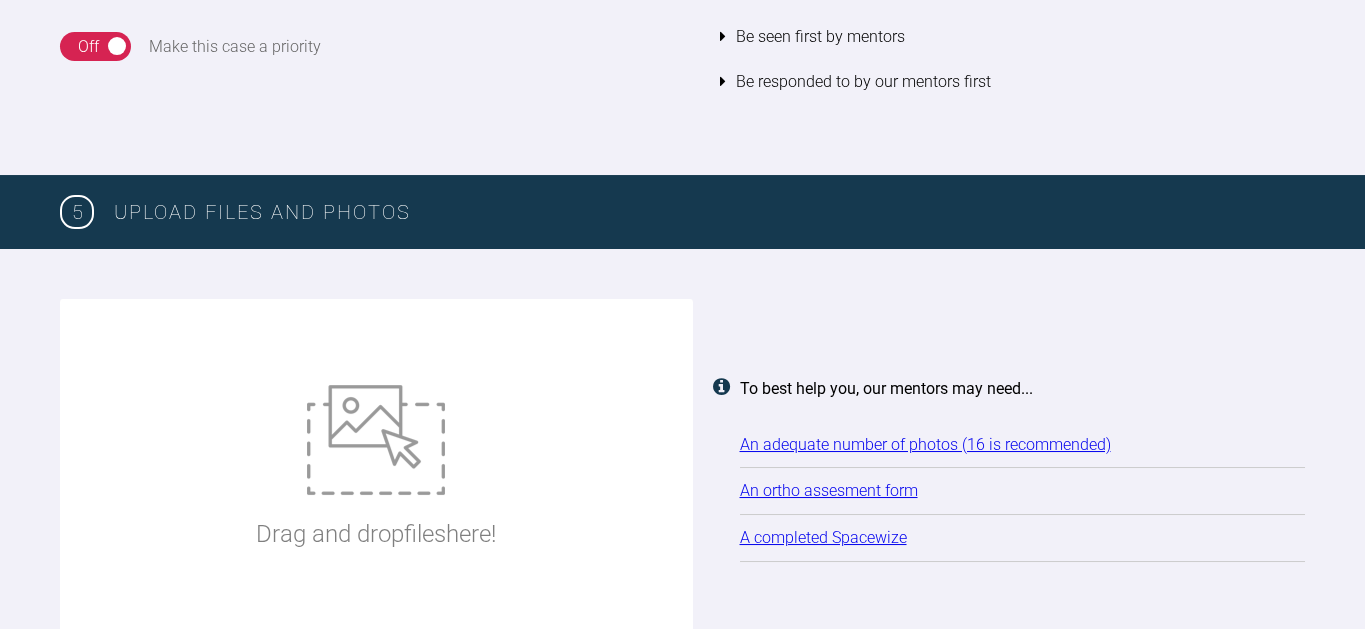 scroll, scrollTop: 2393, scrollLeft: 0, axis: vertical 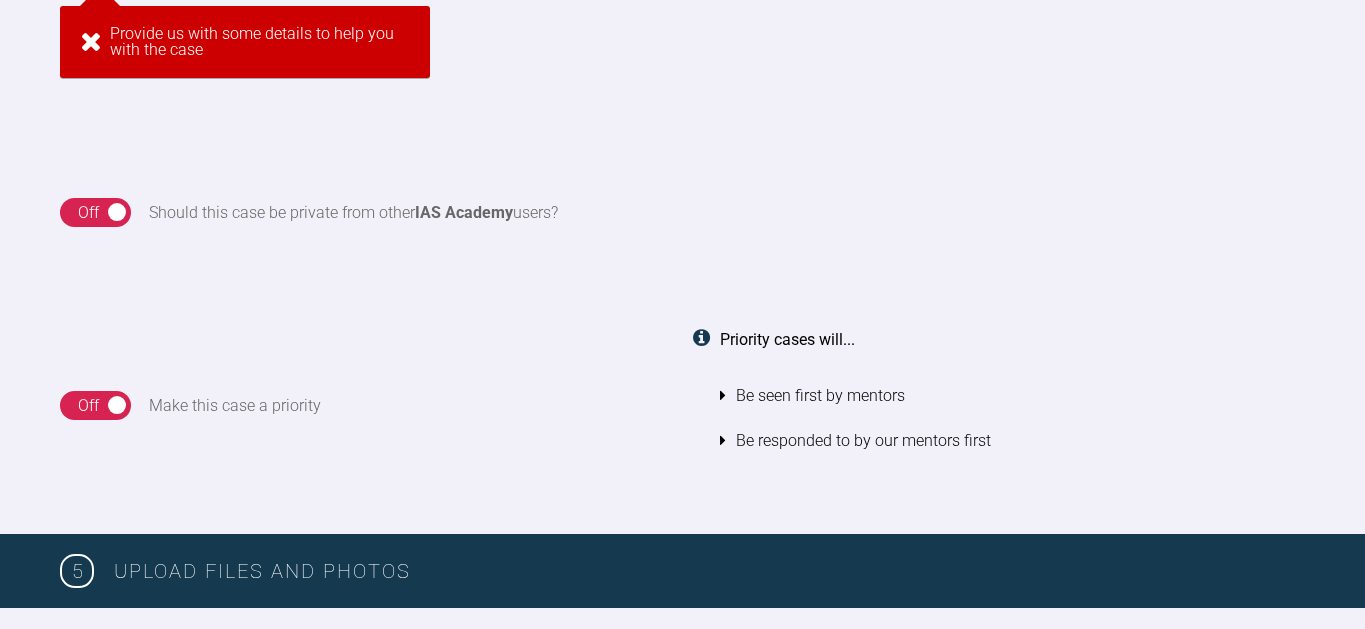 type 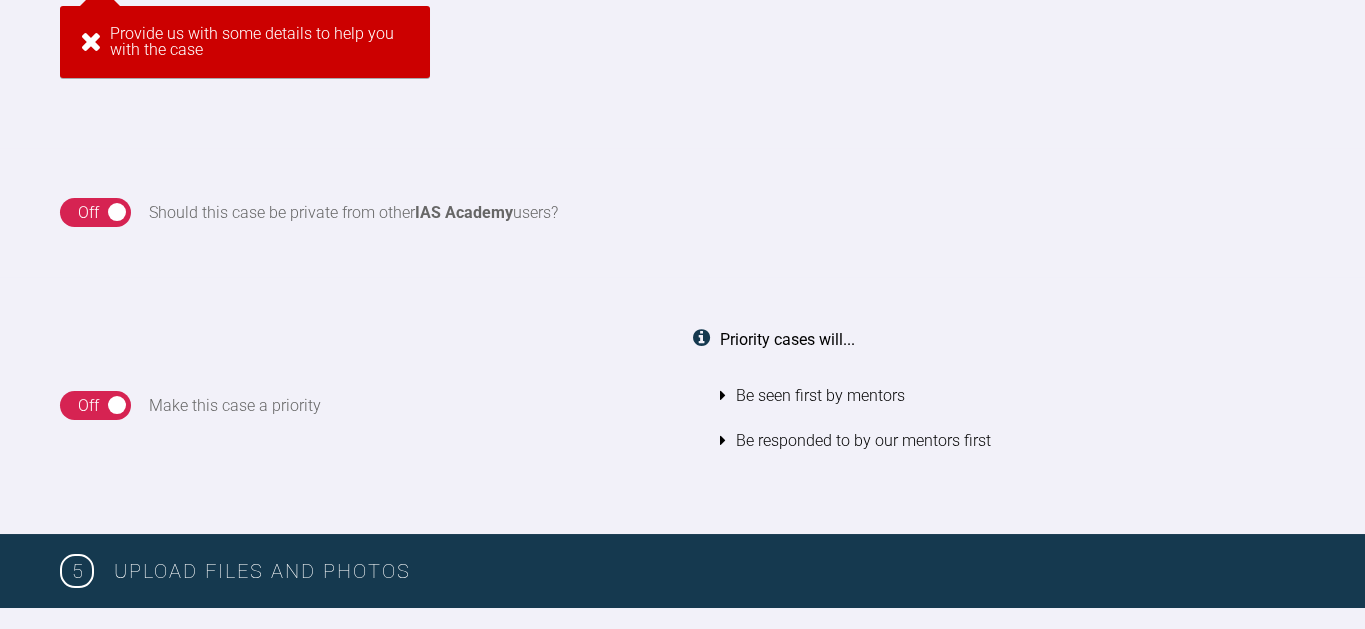 click on "Provide us with some details to help you with the case" at bounding box center (245, 42) 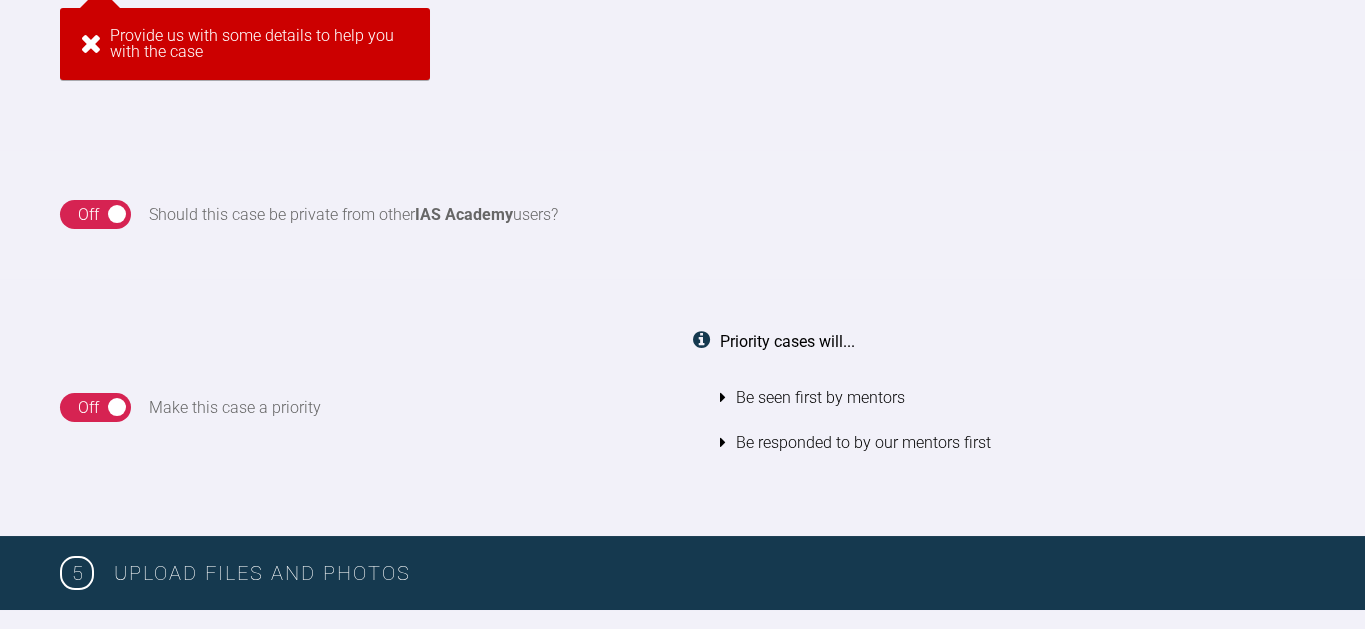 scroll, scrollTop: 2144, scrollLeft: 0, axis: vertical 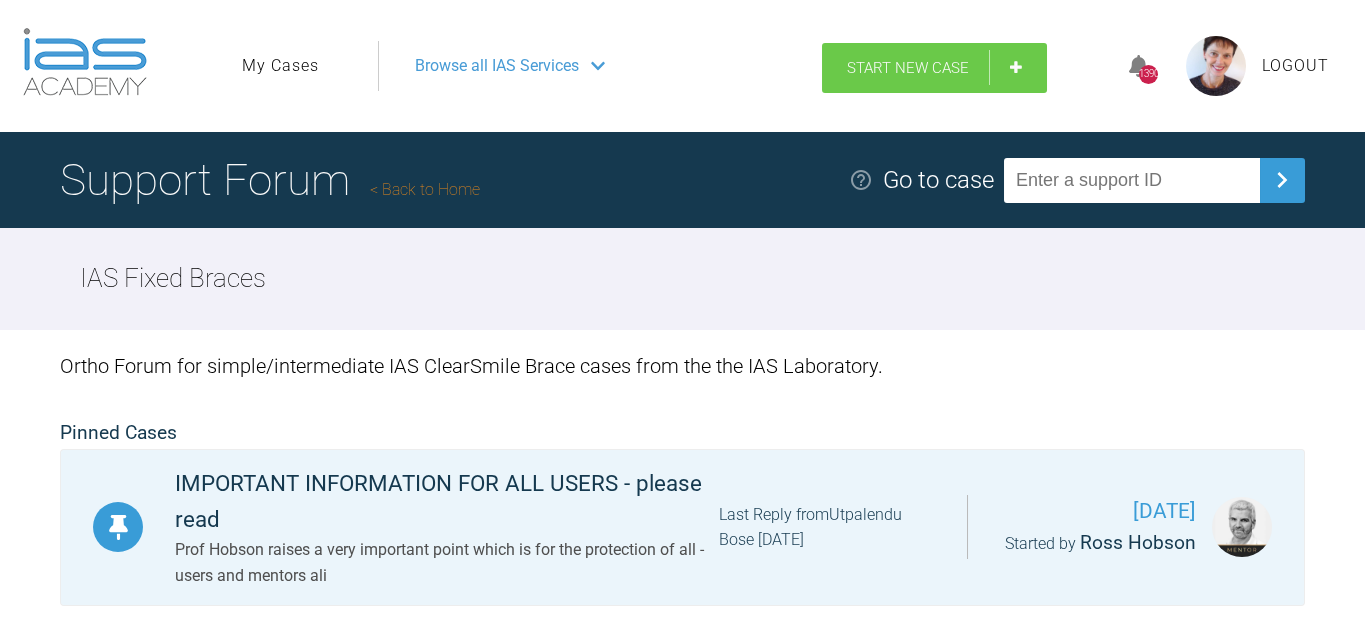 click on "Start New Case" at bounding box center [908, 68] 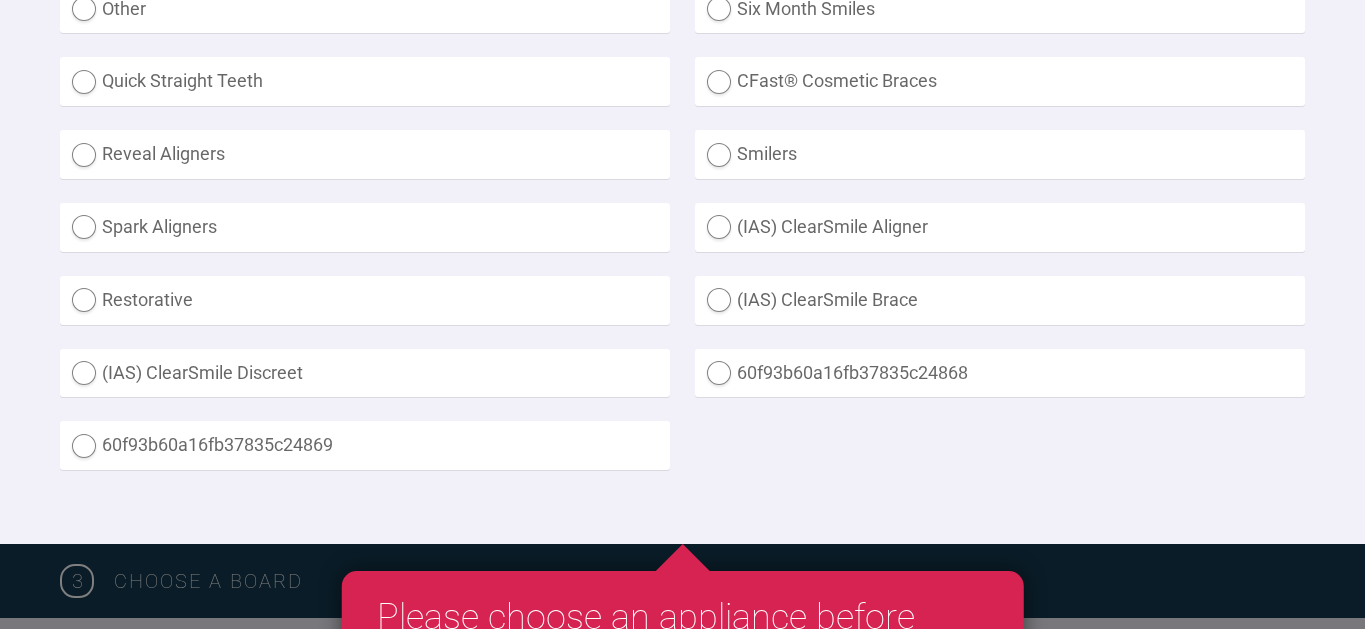 scroll, scrollTop: 813, scrollLeft: 0, axis: vertical 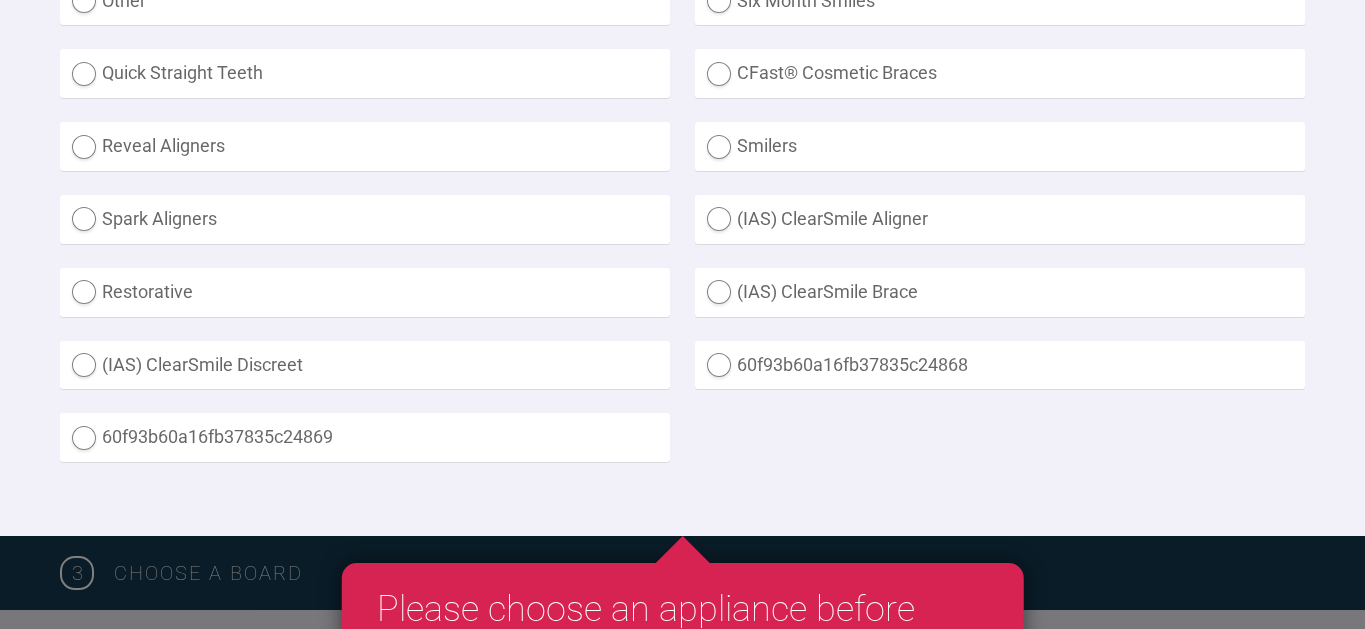 click on "(IAS) ClearSmile Brace" at bounding box center [1000, 292] 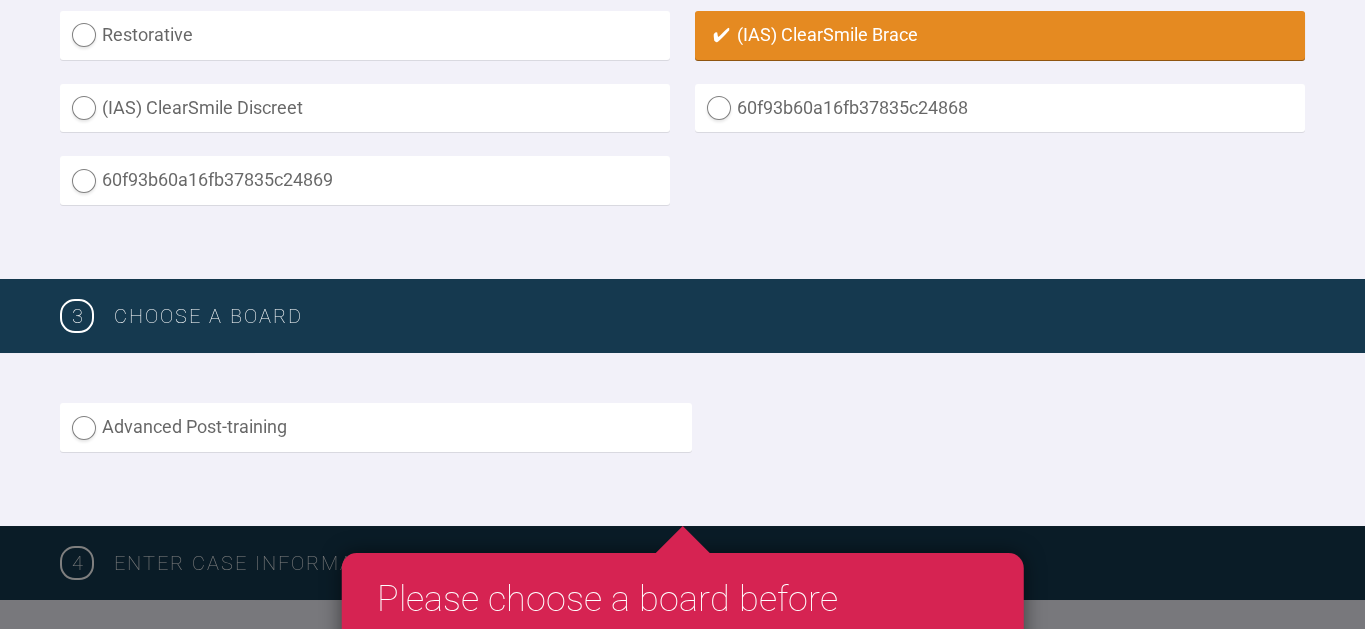 scroll, scrollTop: 1295, scrollLeft: 0, axis: vertical 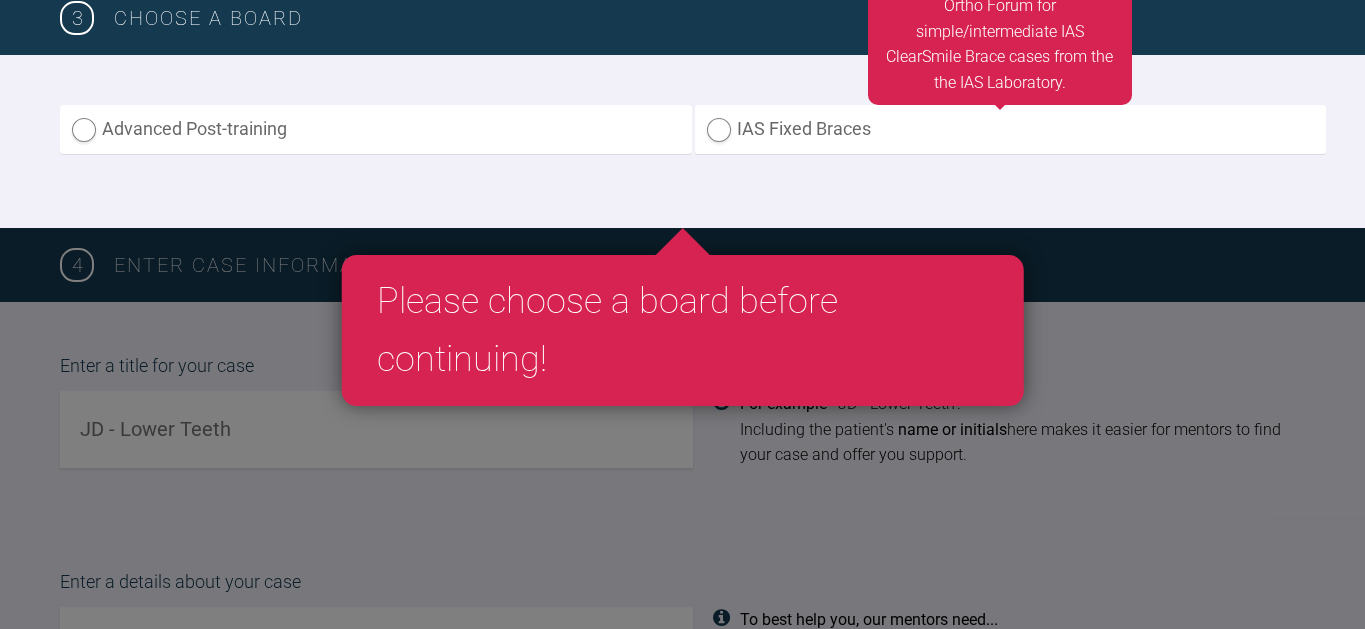 click on "IAS Fixed Braces" at bounding box center (1011, 129) 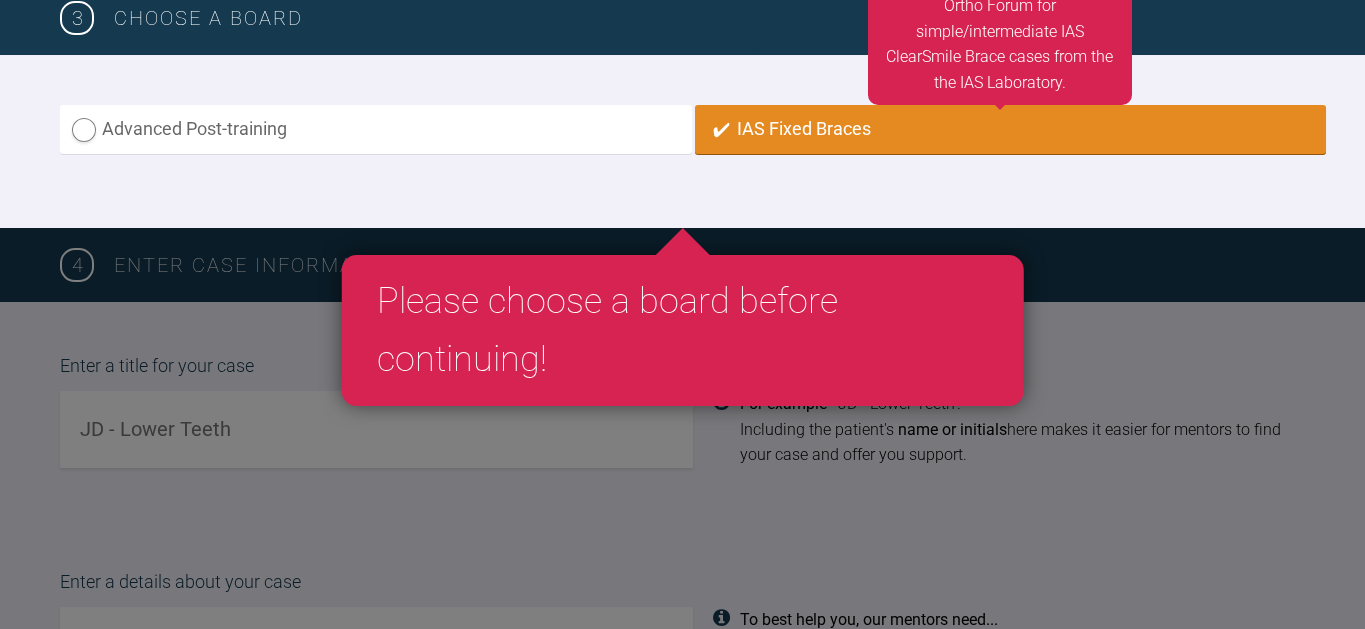 radio on "true" 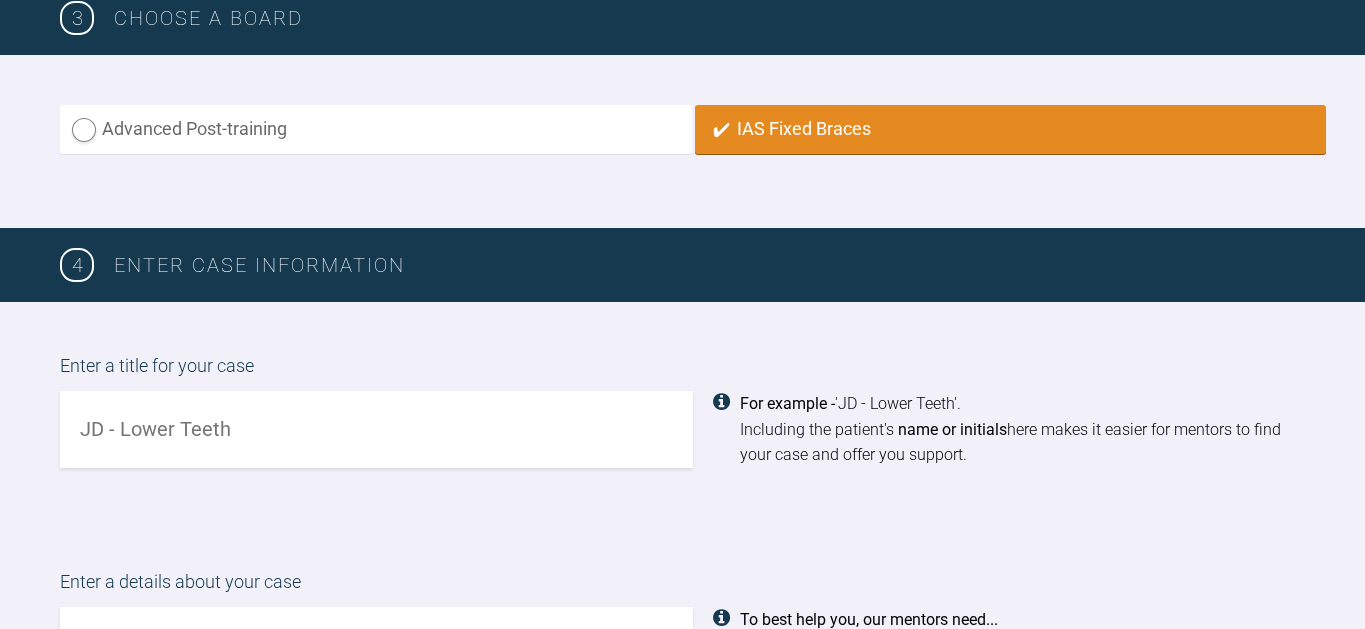 scroll, scrollTop: 1399, scrollLeft: 0, axis: vertical 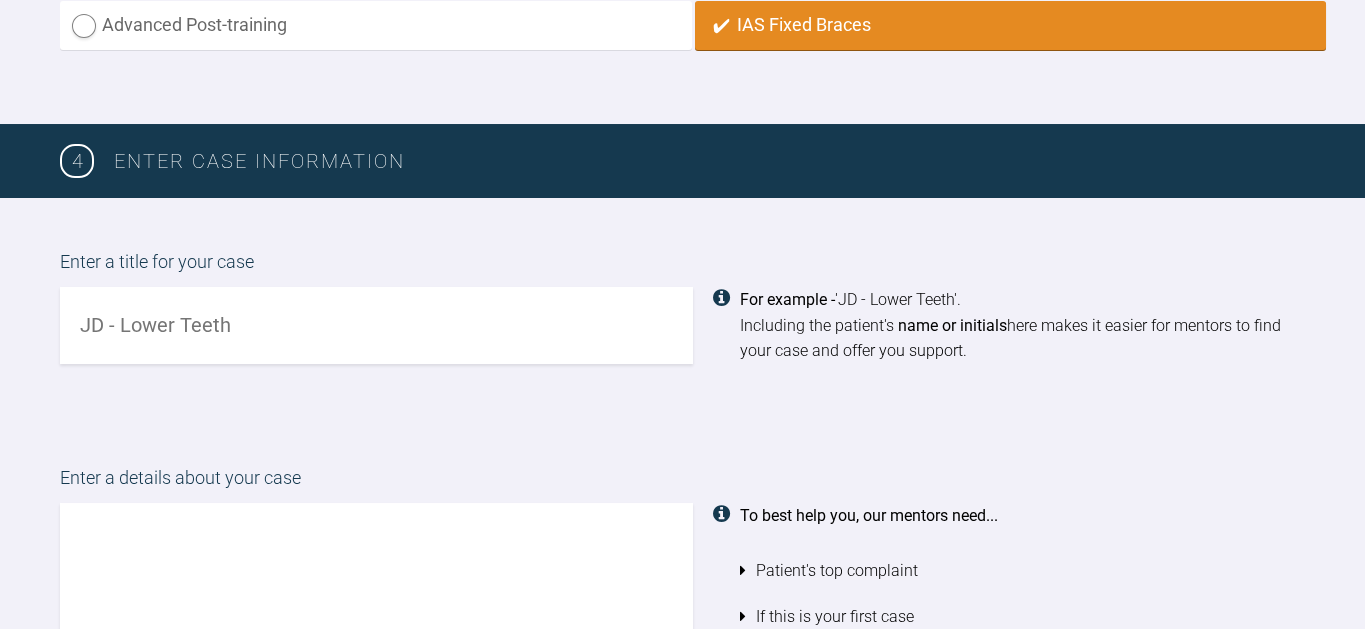 click at bounding box center [376, 325] 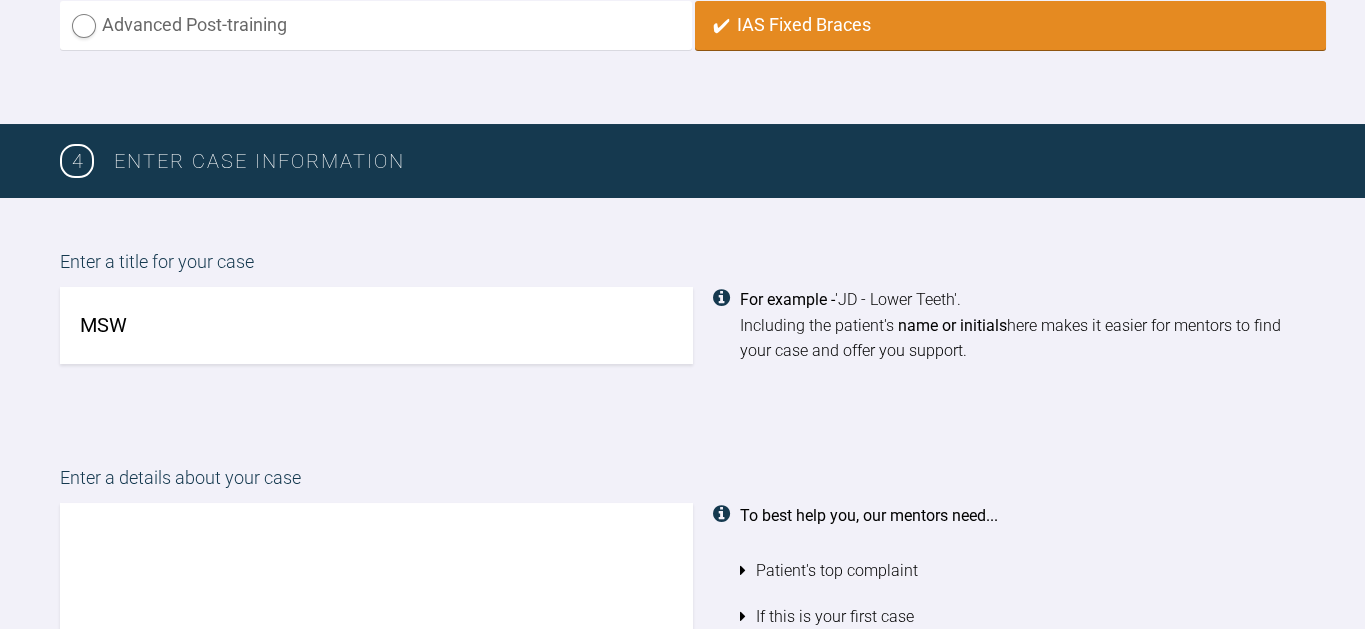 type on "[INITIALS]" 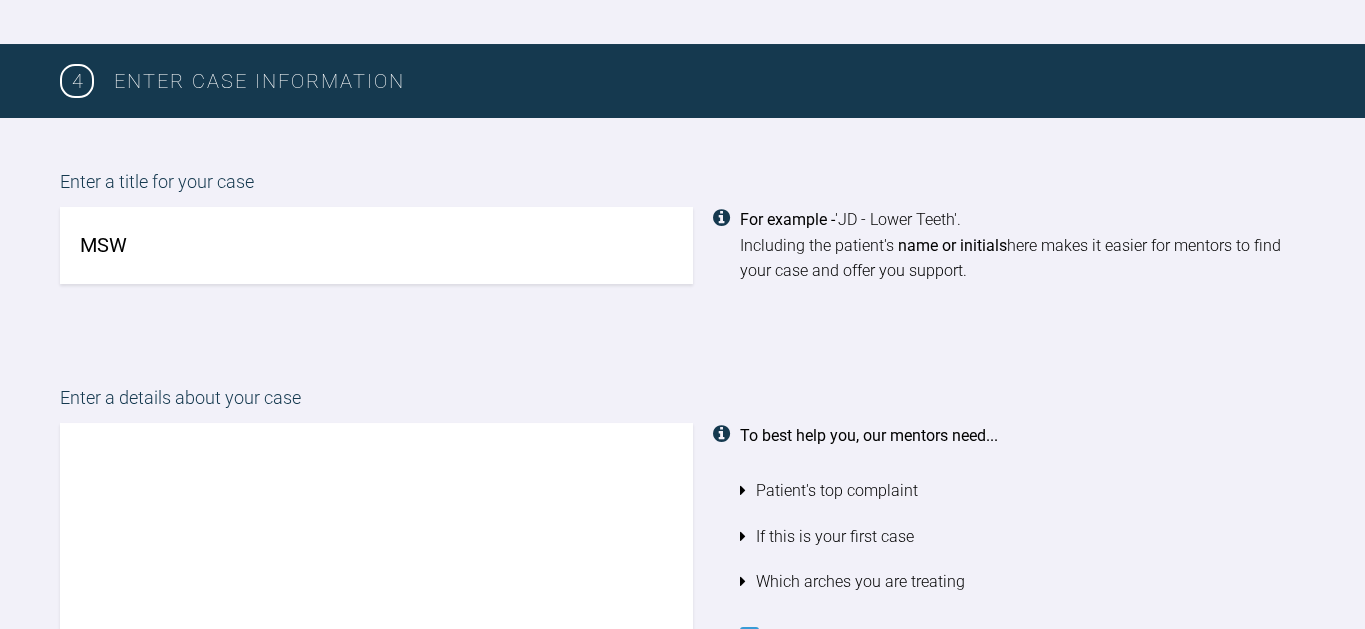 click on "Enter a title for your case   MSW For example -  'JD - Lower Teeth'. Including the patient's   name or initials  here makes it easier for mentors to find your case and offer you support." at bounding box center [682, 226] 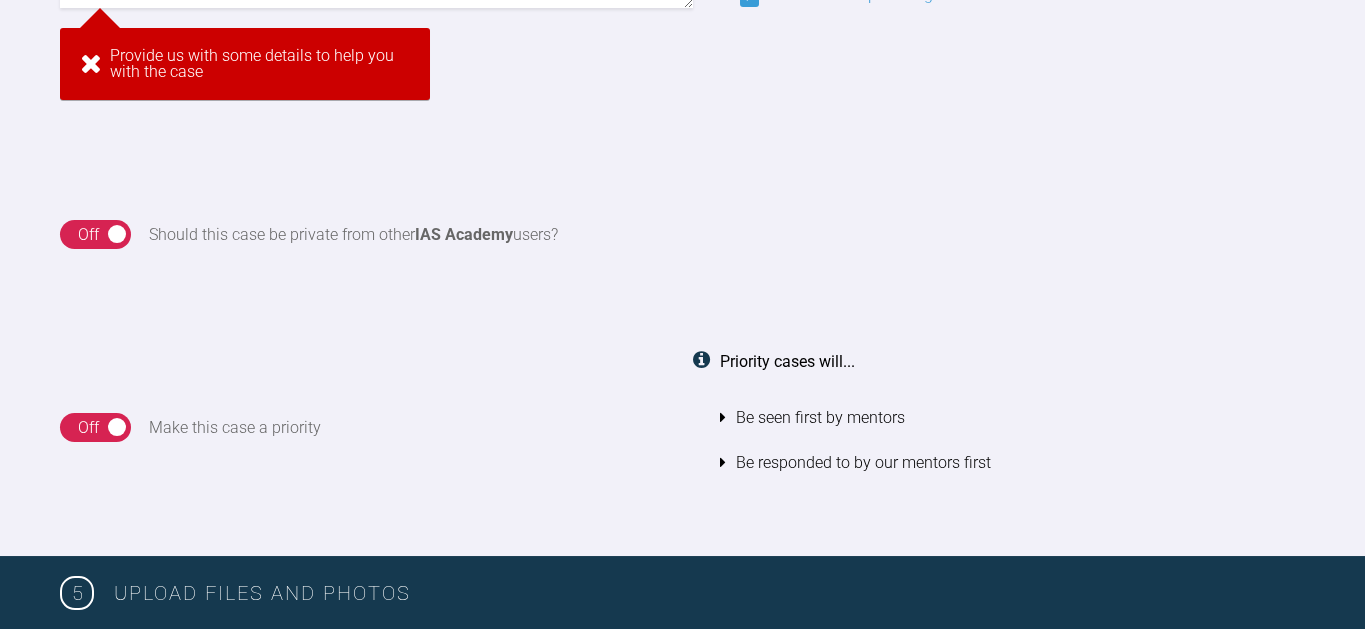 scroll, scrollTop: 2144, scrollLeft: 0, axis: vertical 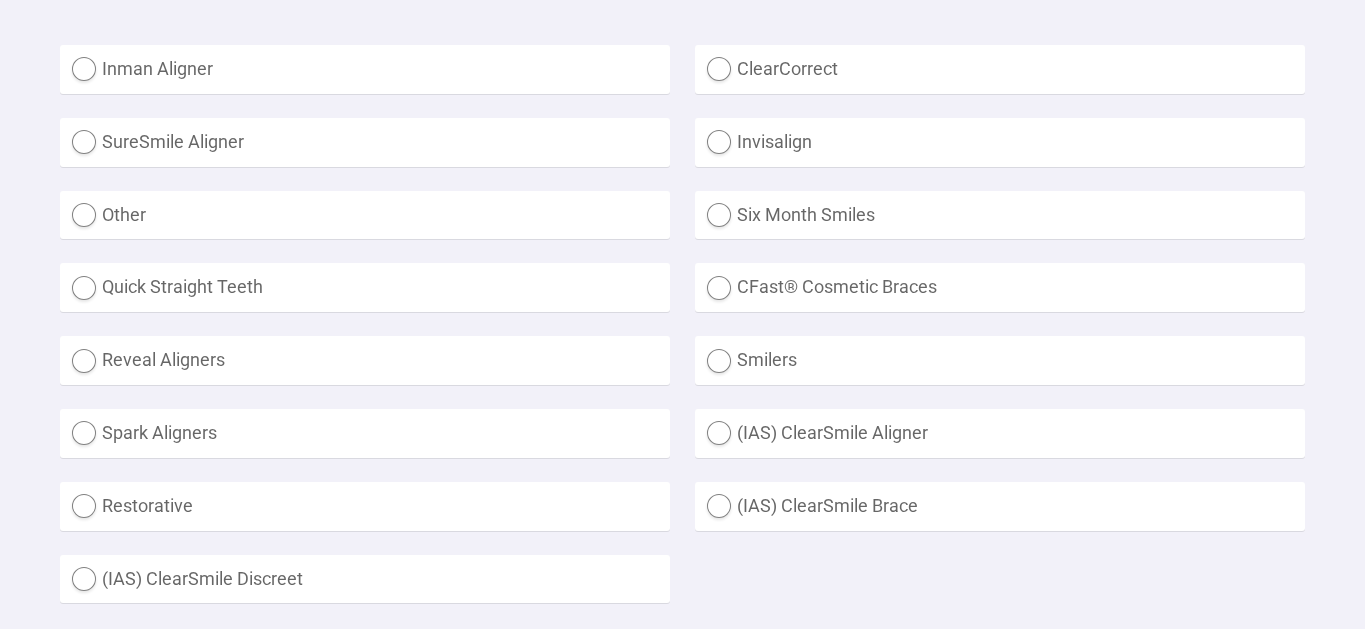 click on "(IAS) ClearSmile Brace" at bounding box center (1000, 506) 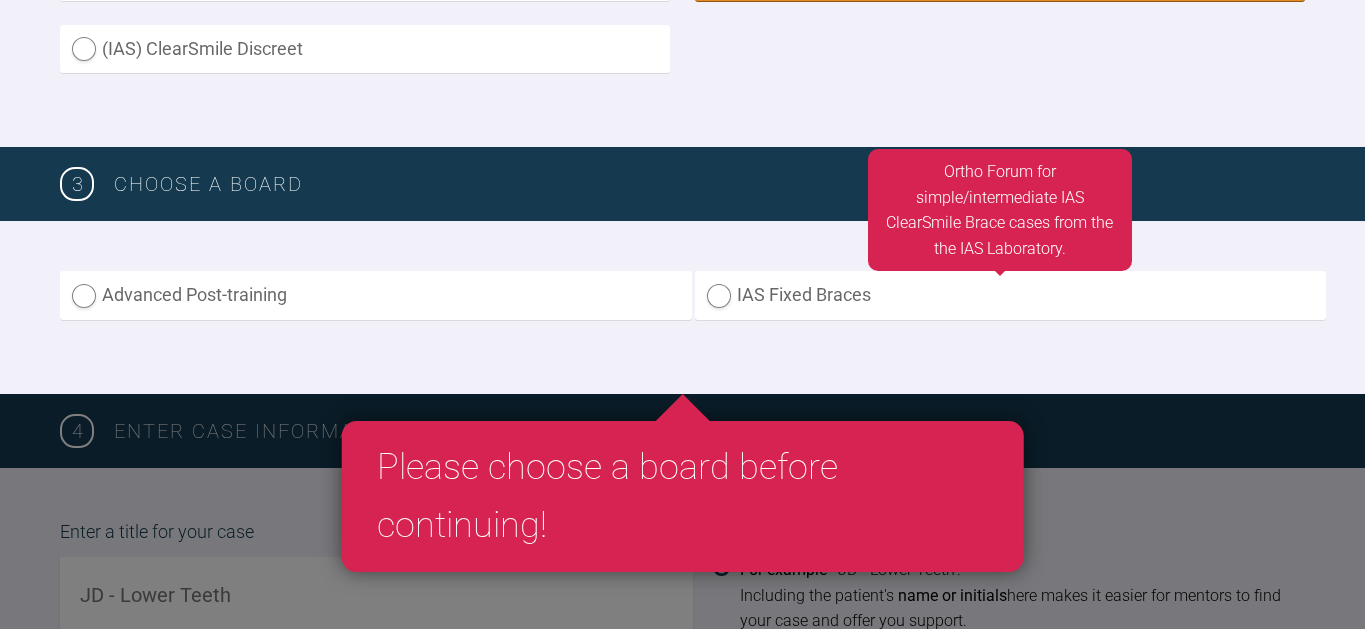 scroll, scrollTop: 1134, scrollLeft: 0, axis: vertical 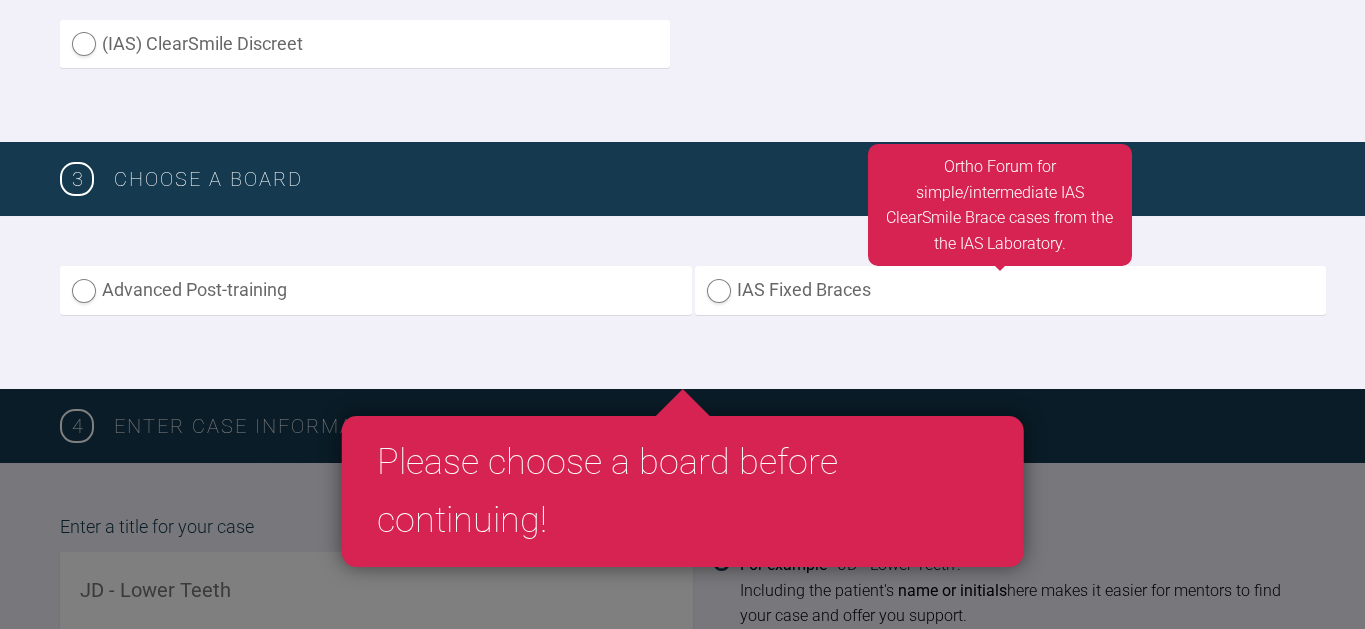 click on "IAS Fixed Braces" at bounding box center [1011, 290] 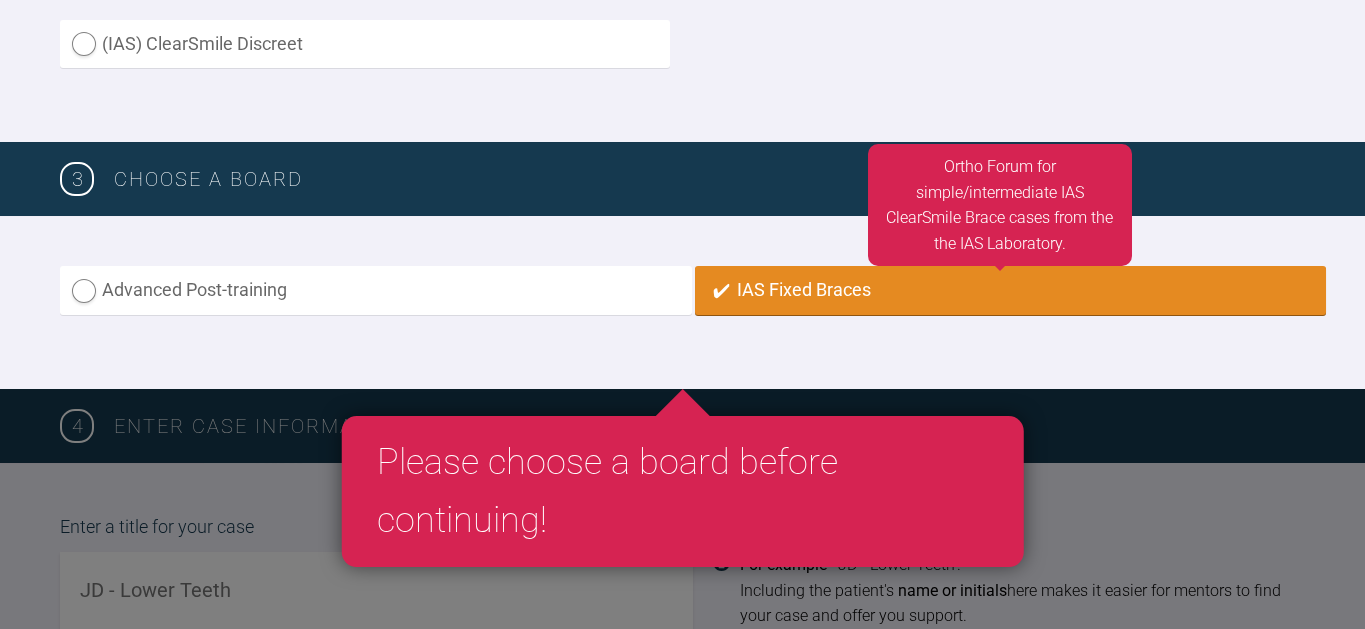 radio on "true" 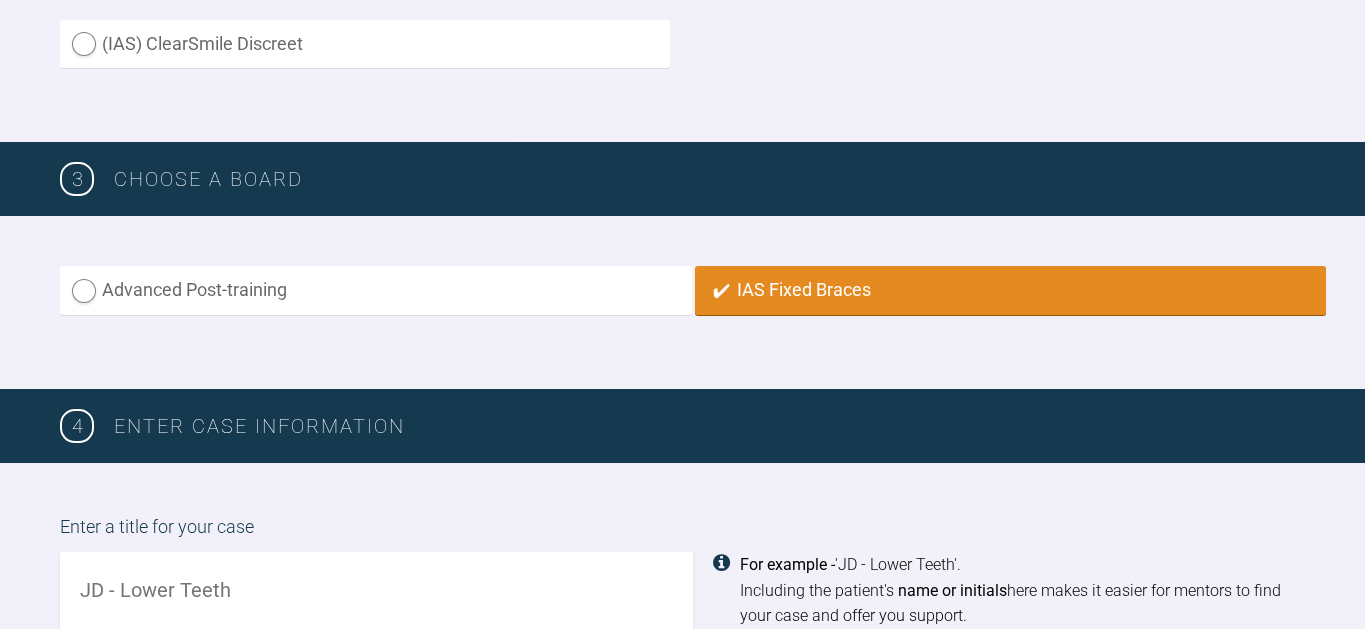 scroll, scrollTop: 1399, scrollLeft: 0, axis: vertical 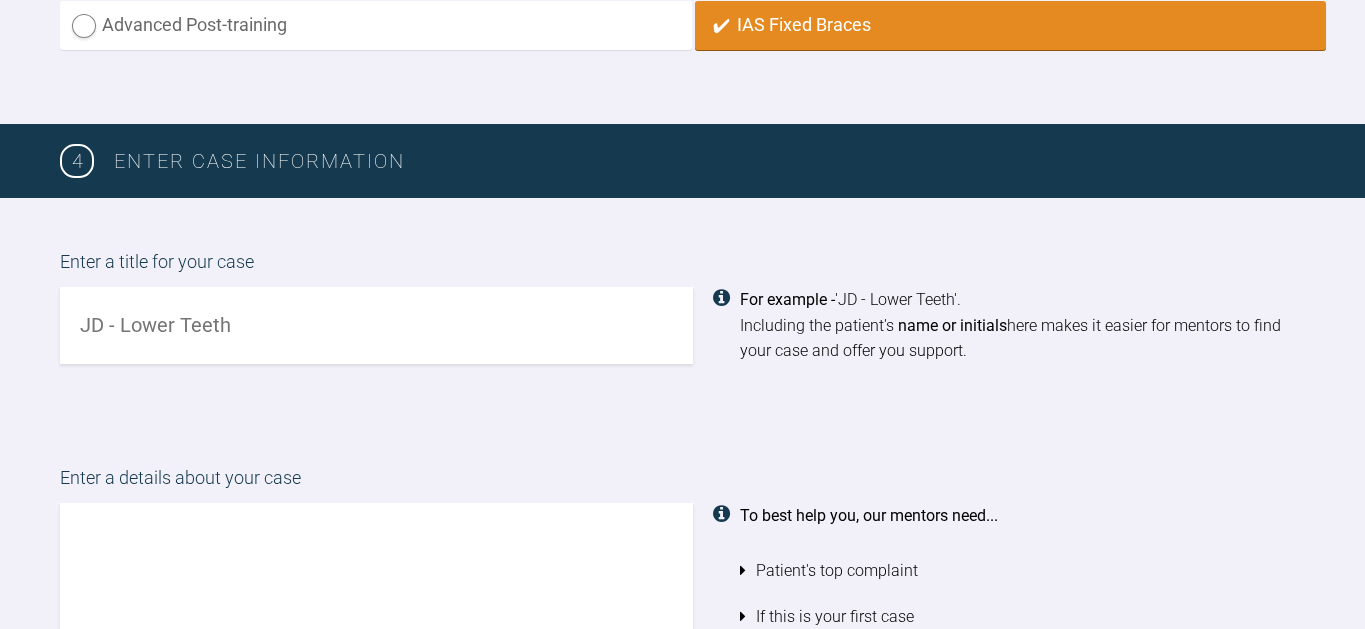 click at bounding box center (376, 325) 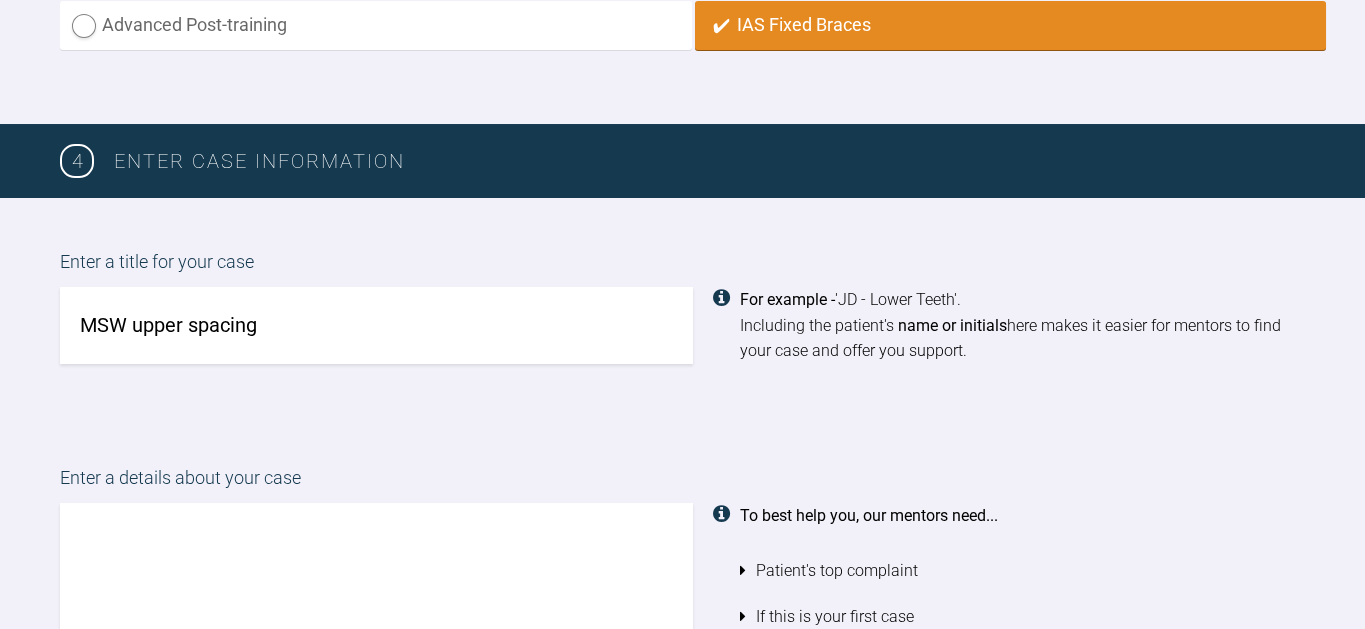 type on "MSW upper spacing" 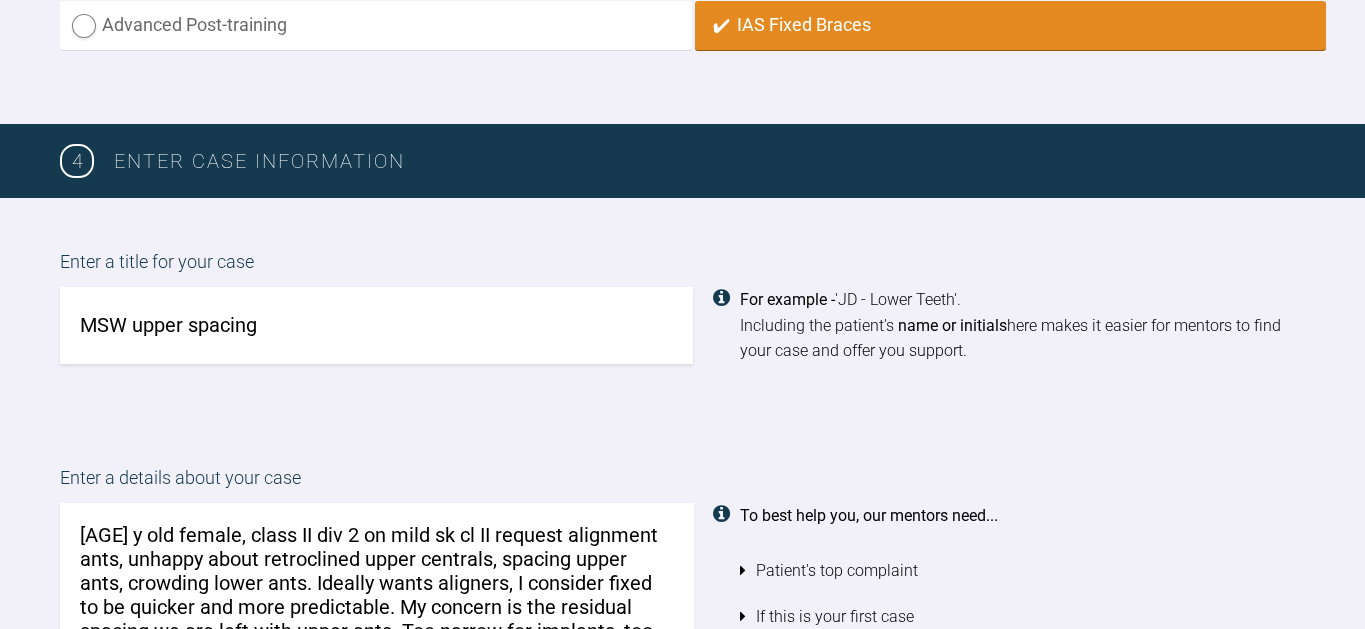 scroll, scrollTop: 1477, scrollLeft: 0, axis: vertical 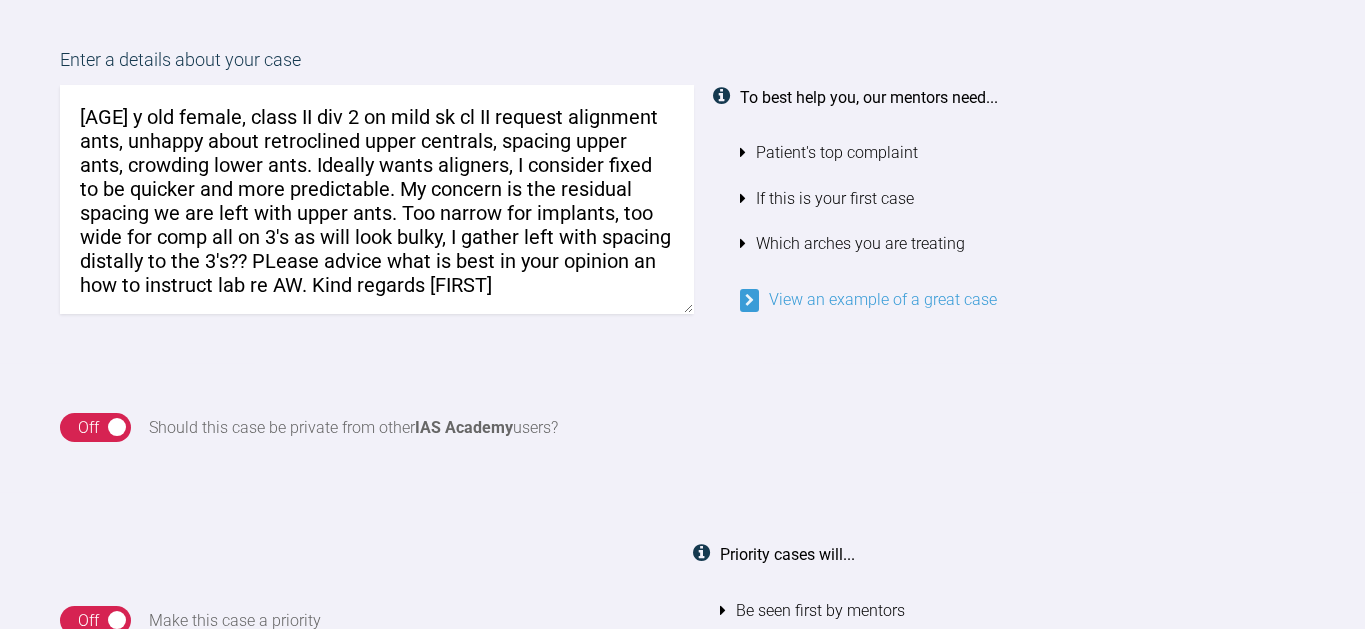 click on "37 y old female, class II div 2 on mild sk cl II request alignment ants, unhappy about retroclined upper centrals, spacing upper ants, crowding lower ants. Ideally wants aligners, I consider fixed to be quicker and more predictable. My concern is the residual spacing we are left with upper ants. Too narrow for implants, too wide for comp all on 3's as will look bulky, I gather left with spacing distally to the 3's?? PLease advice  what is best in your opinion an how to instruct lab re AW.  Kind regards Kirsten" at bounding box center [376, 199] 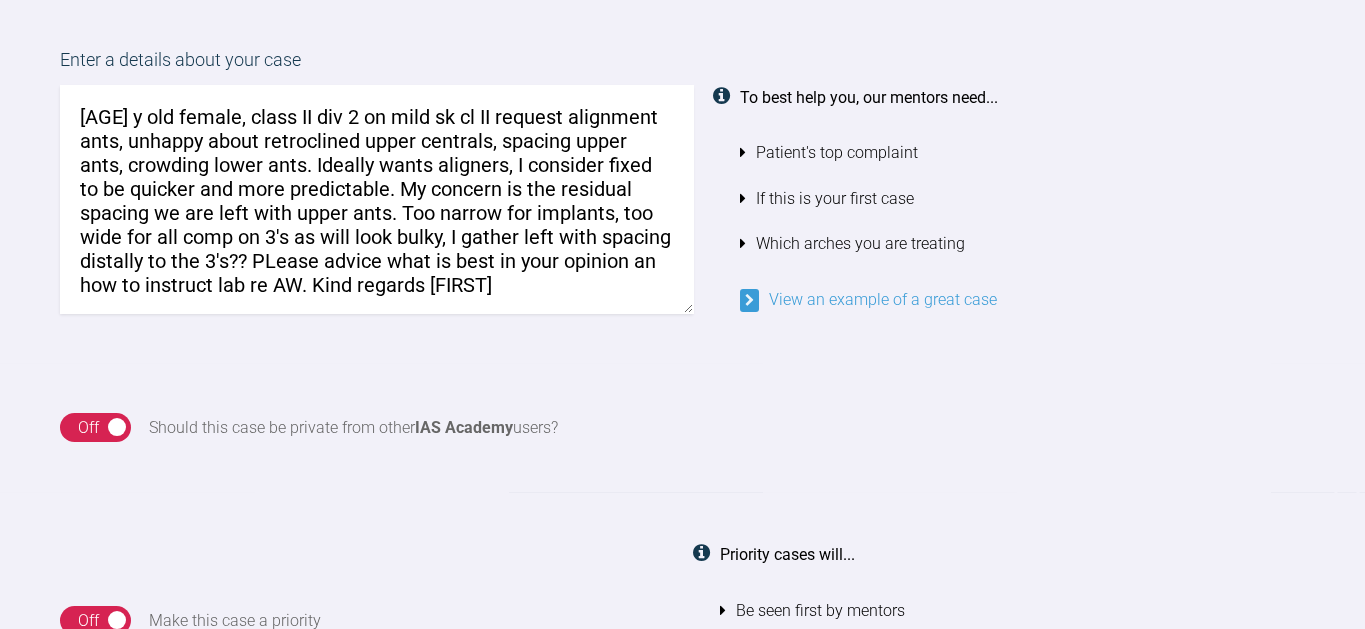 scroll, scrollTop: 2, scrollLeft: 0, axis: vertical 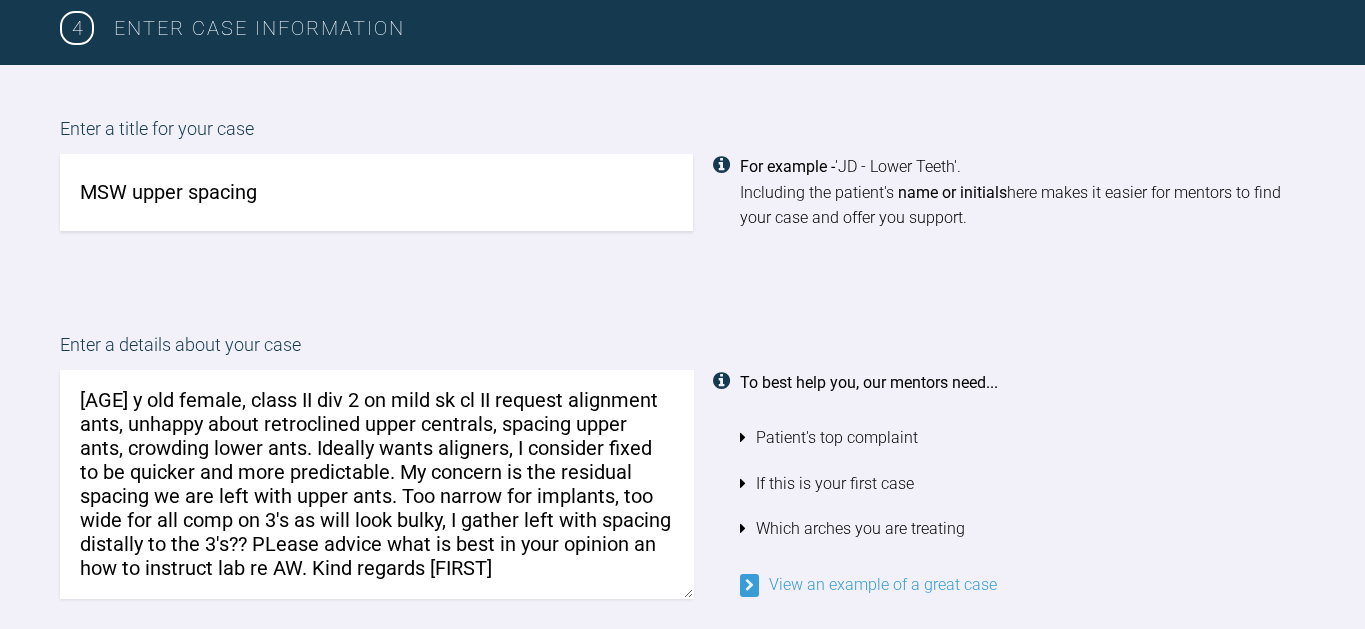 click on "37 y old female, class II div 2 on mild sk cl II request alignment ants, unhappy about retroclined upper centrals, spacing upper ants, crowding lower ants. Ideally wants aligners, I consider fixed to be quicker and more predictable. My concern is the residual spacing we are left with upper ants. Too narrow for implants, too wide for all comp on 3's as will look bulky, I gather left with spacing distally to the 3's?? PLease advice  what is best in your opinion an how to instruct lab re AW.  Kind regards Kirsten" at bounding box center (376, 484) 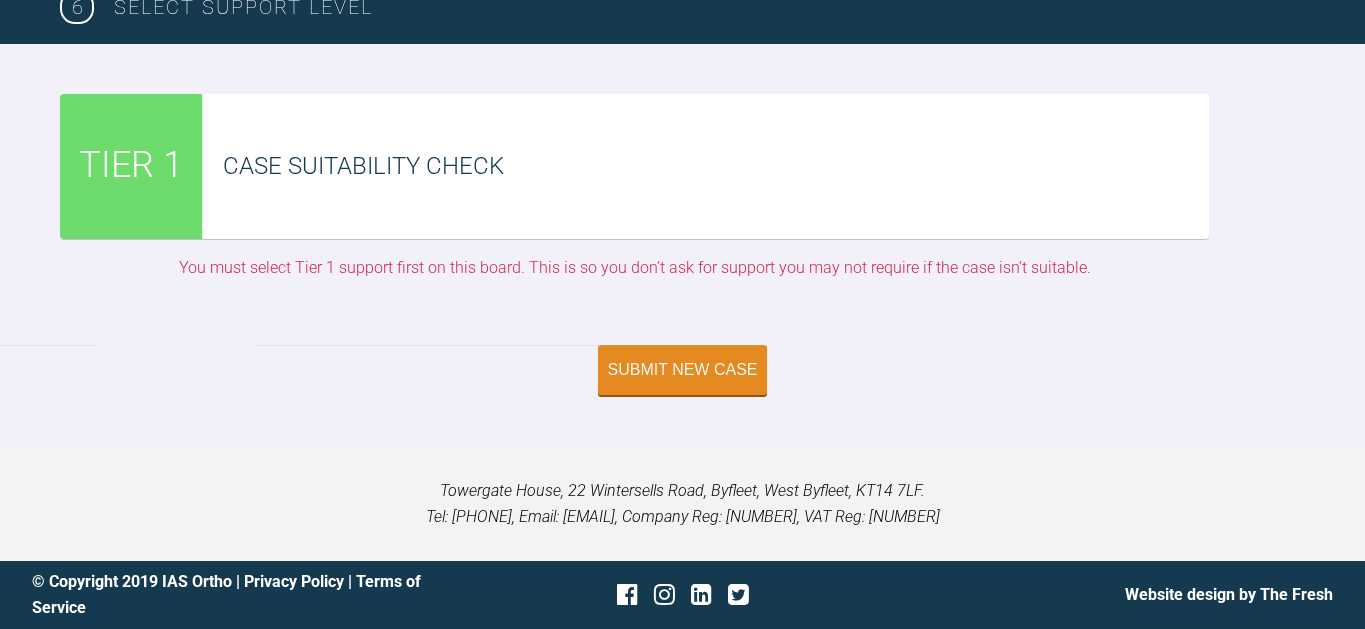 scroll, scrollTop: 5982, scrollLeft: 0, axis: vertical 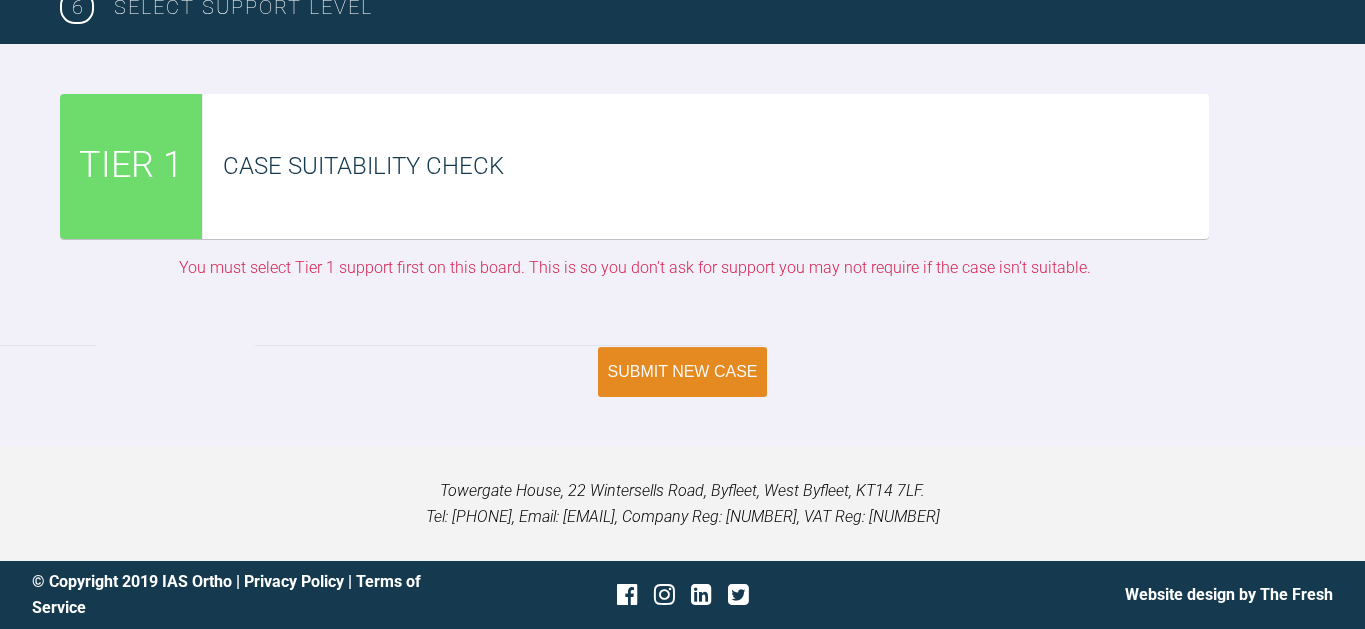 type on "Hi Pinks. 37 y old female, class II div 2 on mild sk cl II request alignment ants, unhappy about retroclined upper centrals, spacing upper ants, crowding lower ants. Ideally wants aligners, I consider fixed to be quicker and more predictable. My concern is the residual spacing we are left with upper ants. Too narrow for implants, too wide for all comp on 3's as will look bulky, I gather left with spacing distally to the 3's?? PLease advice  what is best in your opinion an how to instruct lab re AW.  Kind regards Kirsten" 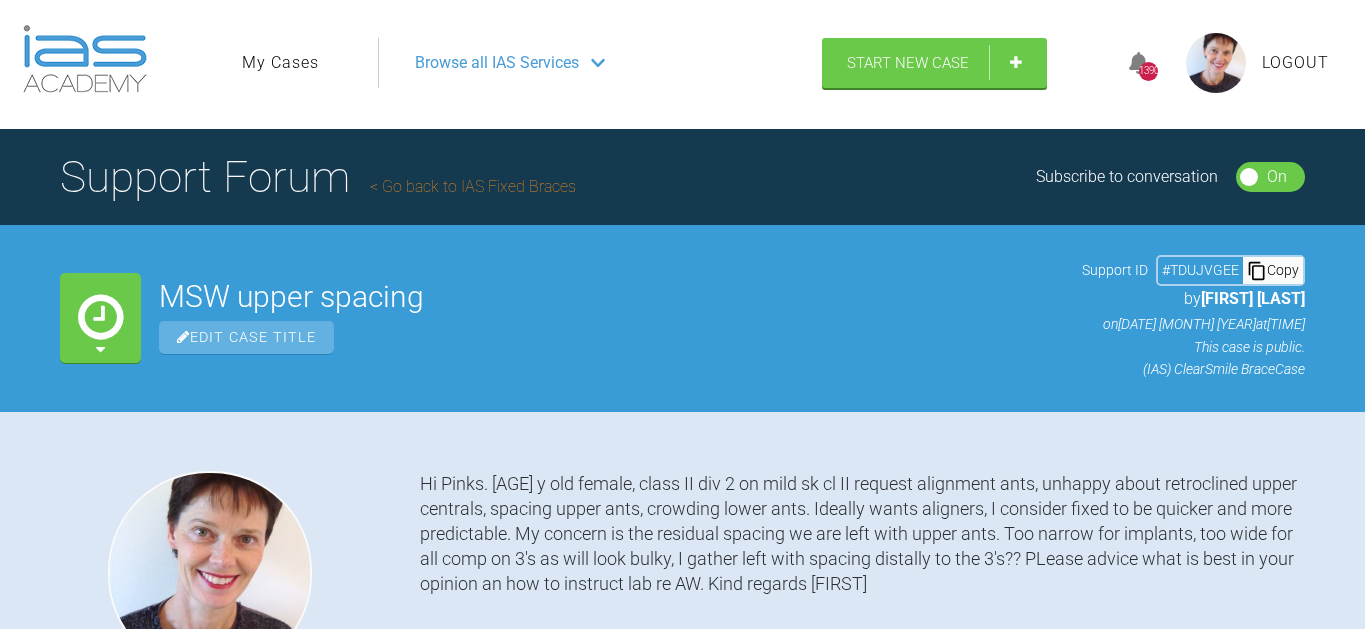 scroll, scrollTop: 0, scrollLeft: 0, axis: both 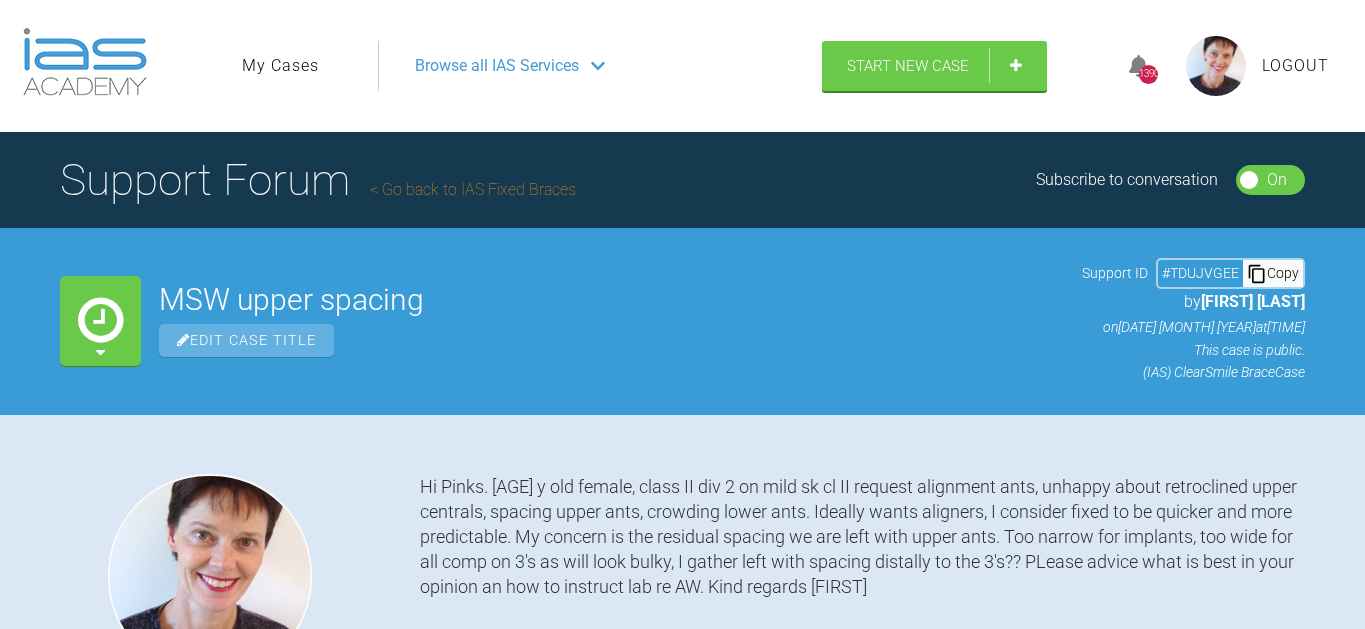click on "Browse all IAS Services" at bounding box center (497, 66) 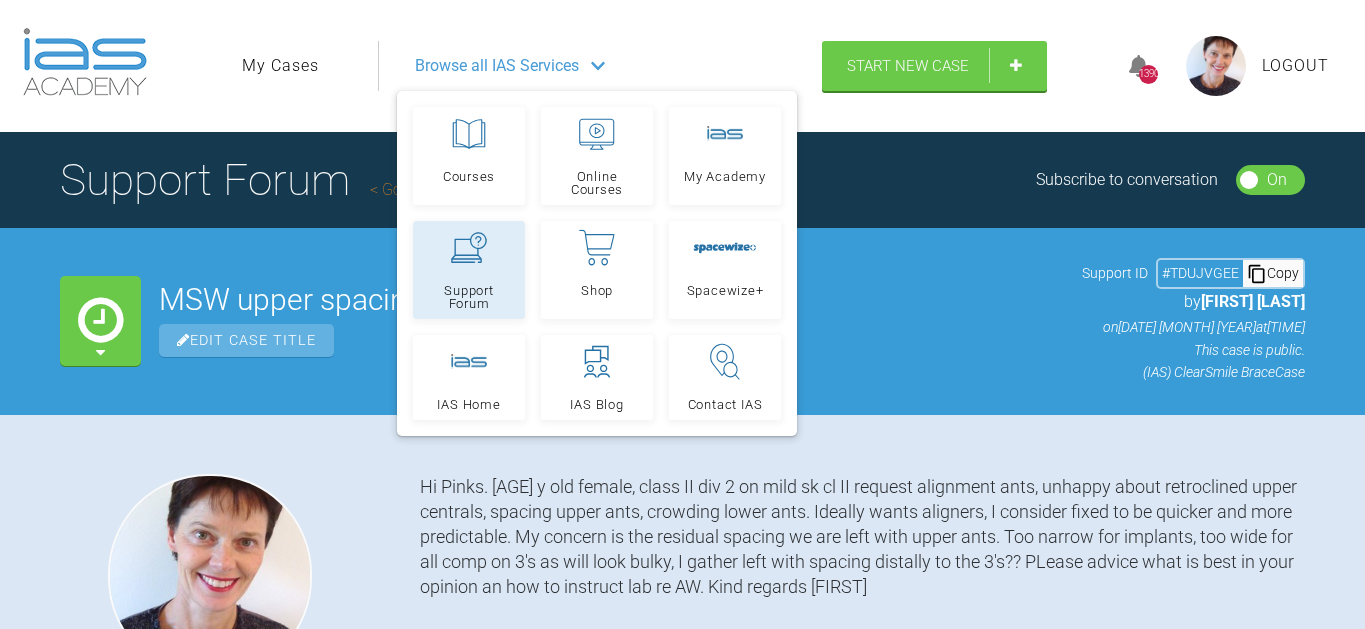 click at bounding box center [469, 248] 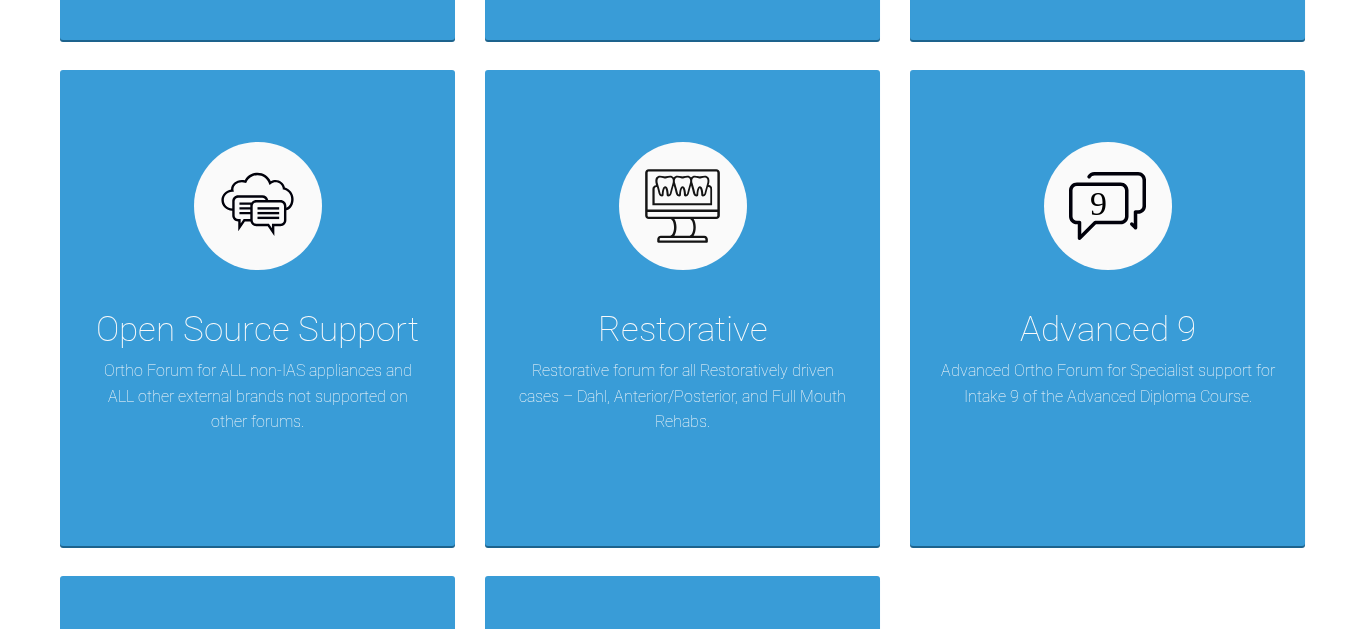 scroll, scrollTop: 891, scrollLeft: 0, axis: vertical 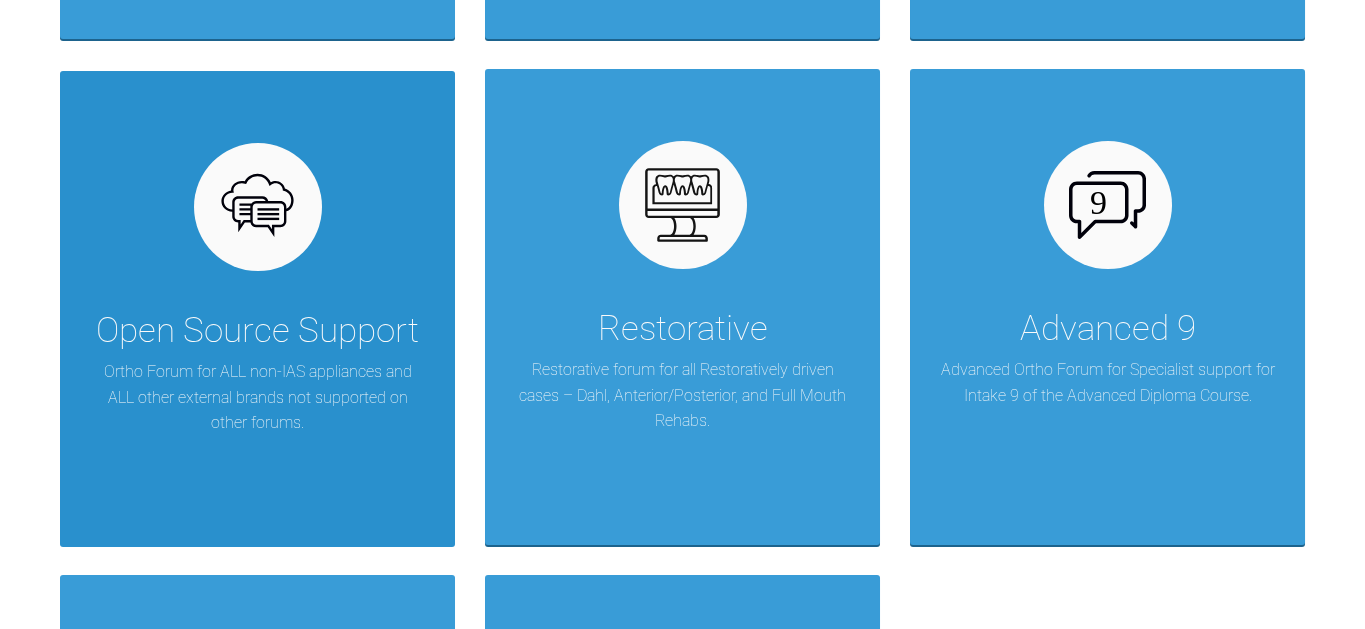 click at bounding box center (257, 207) 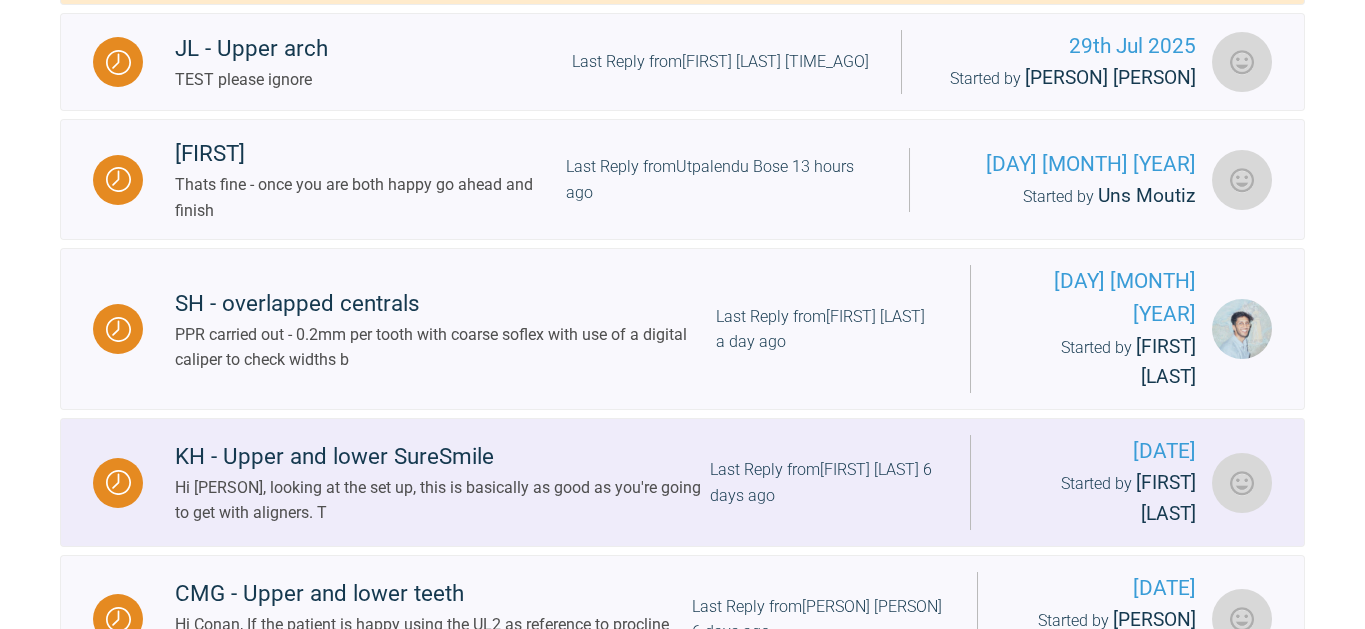 scroll, scrollTop: 1101, scrollLeft: 0, axis: vertical 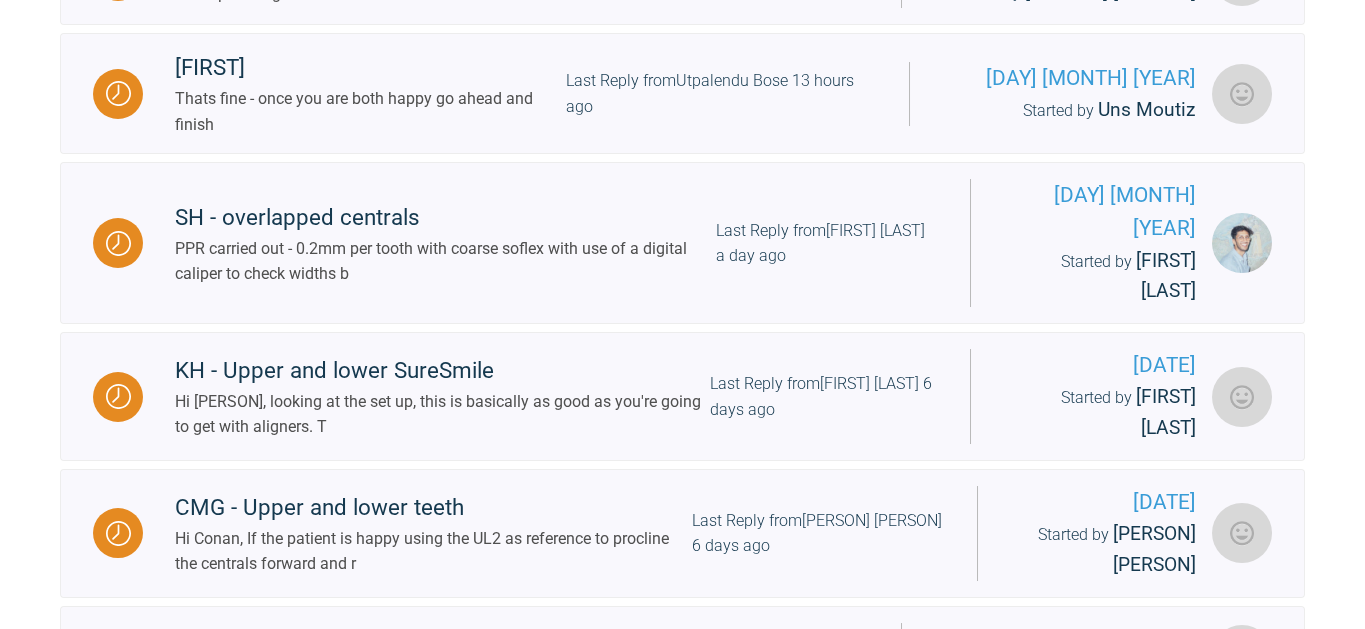 click on "AB- Half way through treatment" at bounding box center [391, 917] 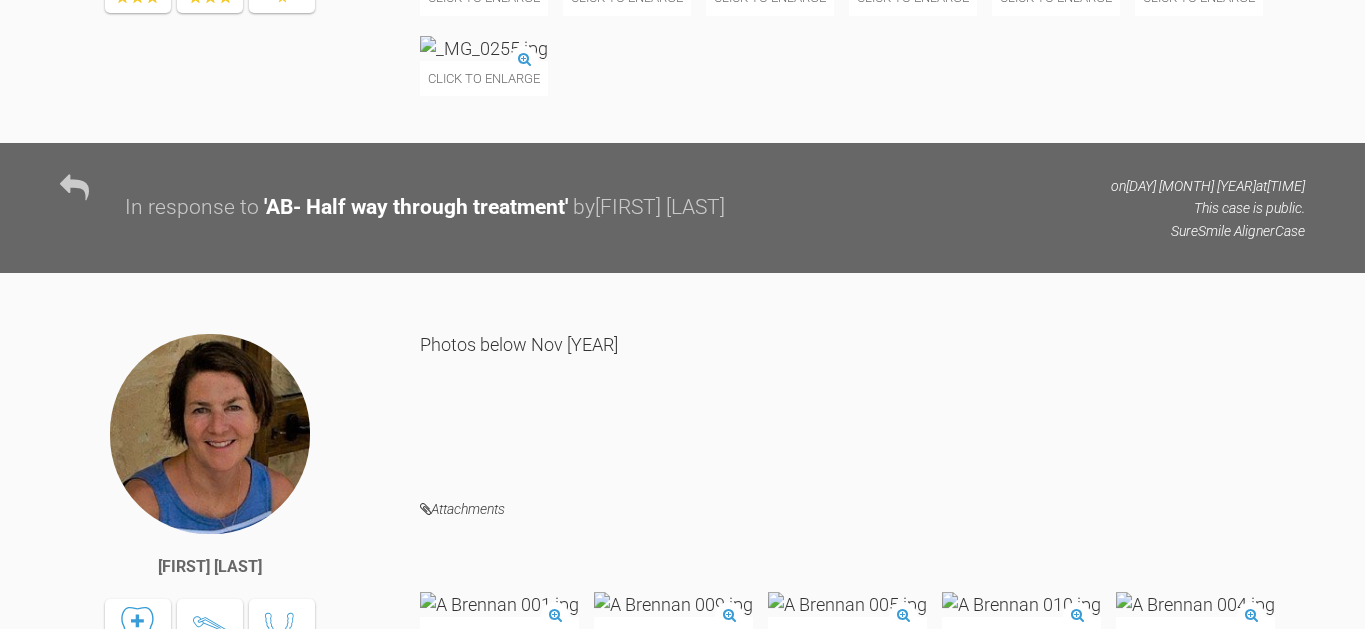 scroll, scrollTop: 3718, scrollLeft: 0, axis: vertical 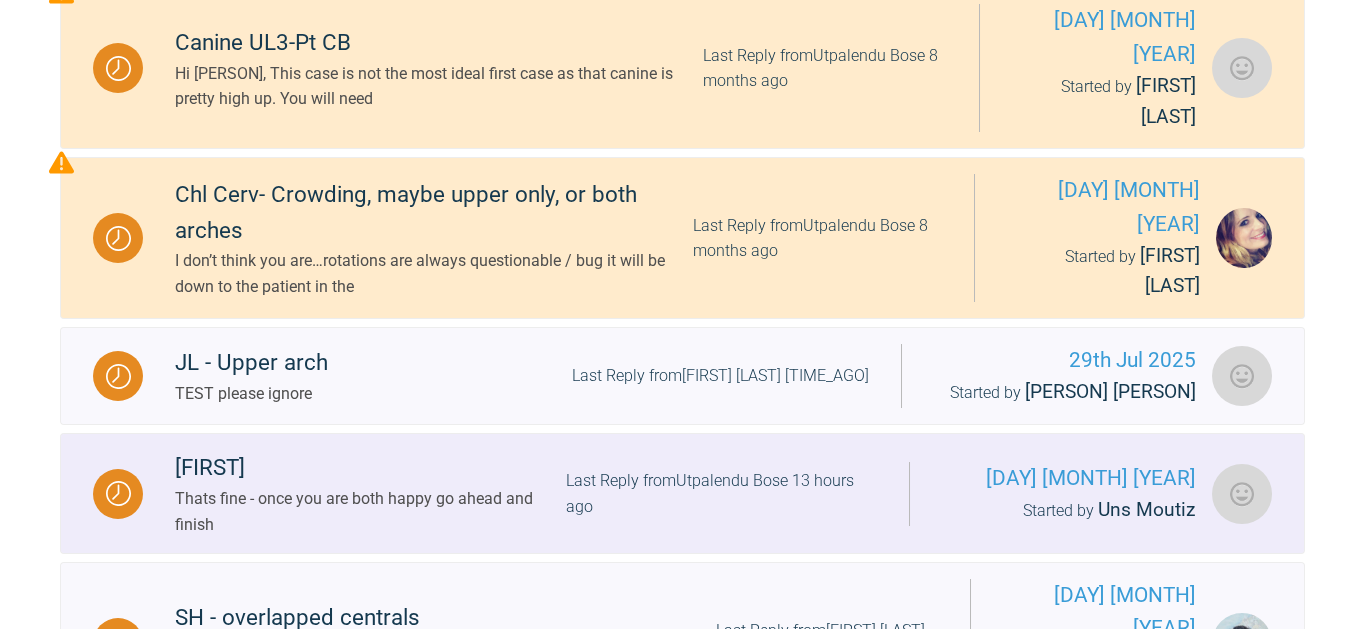 click on "libby  Thats fine - once you are both happy go ahead and finish Last Reply from  Utpalendu Bose   13 hours ago" at bounding box center (526, 493) 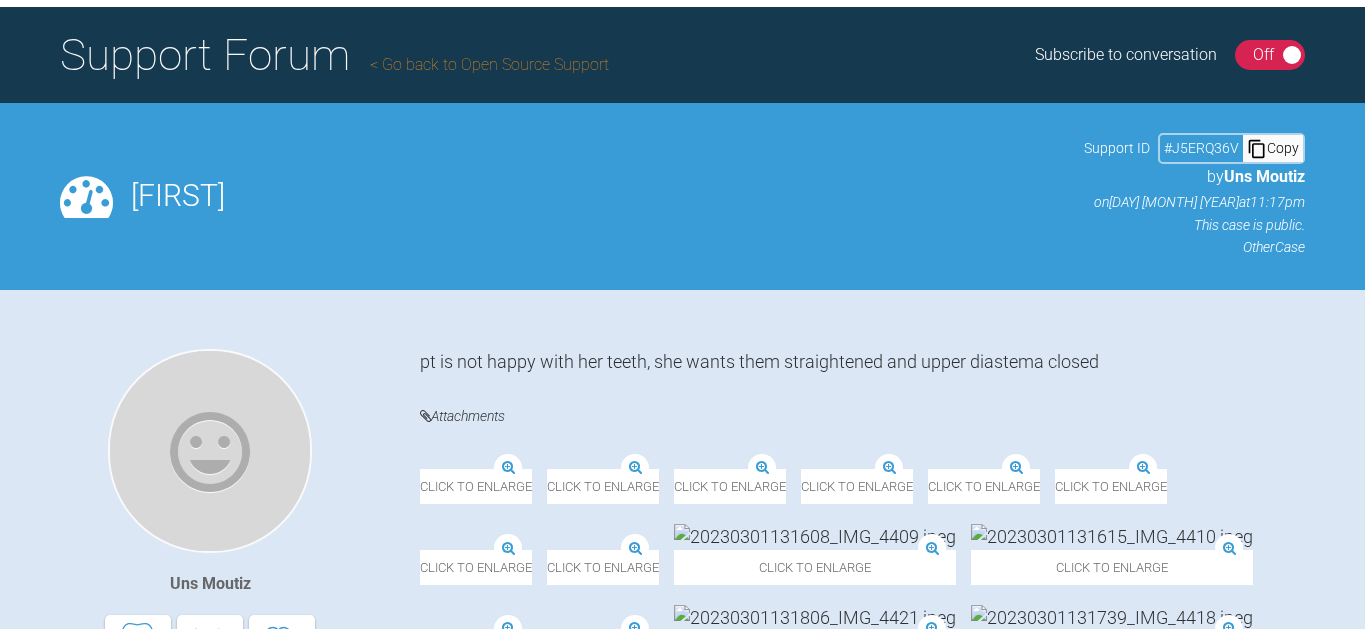 scroll, scrollTop: 0, scrollLeft: 0, axis: both 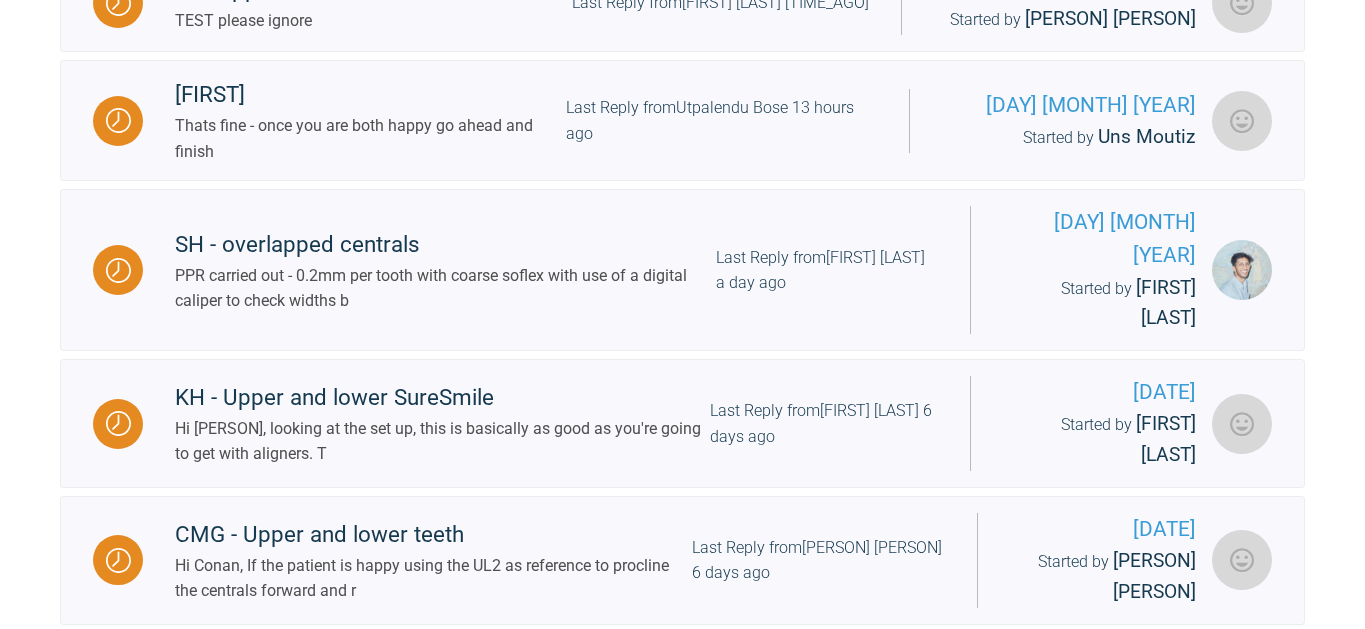 click on "Load More" at bounding box center [682, 1069] 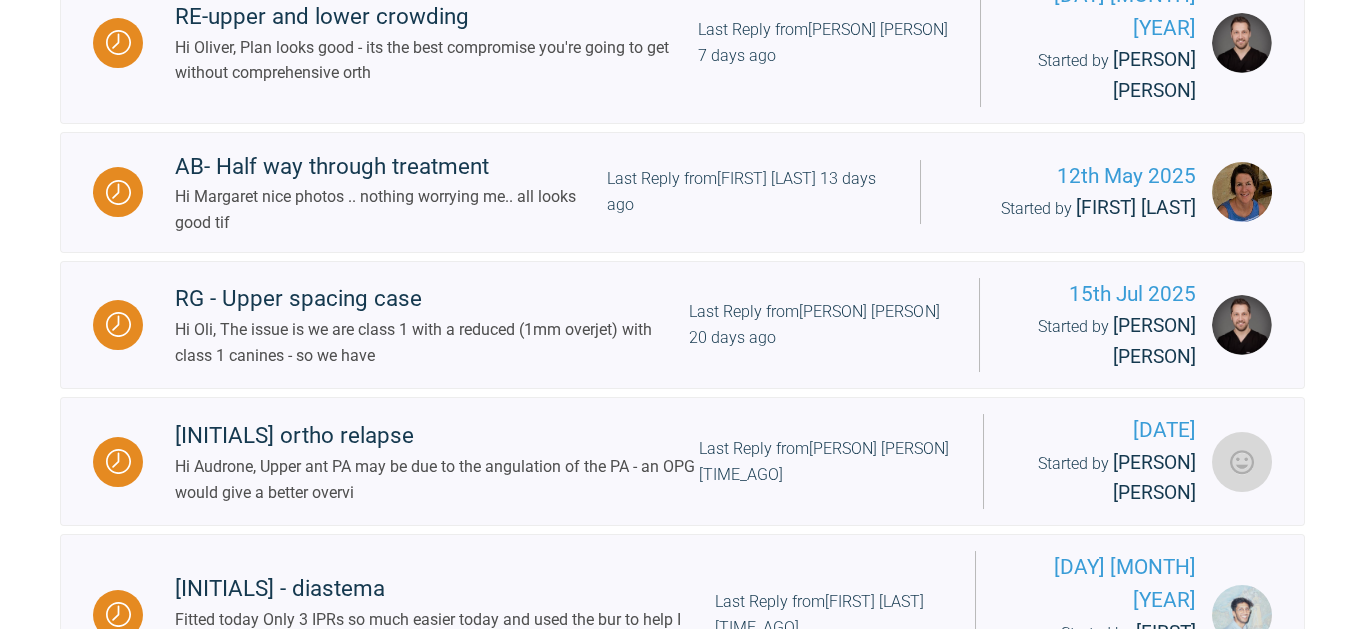 scroll, scrollTop: 1855, scrollLeft: 0, axis: vertical 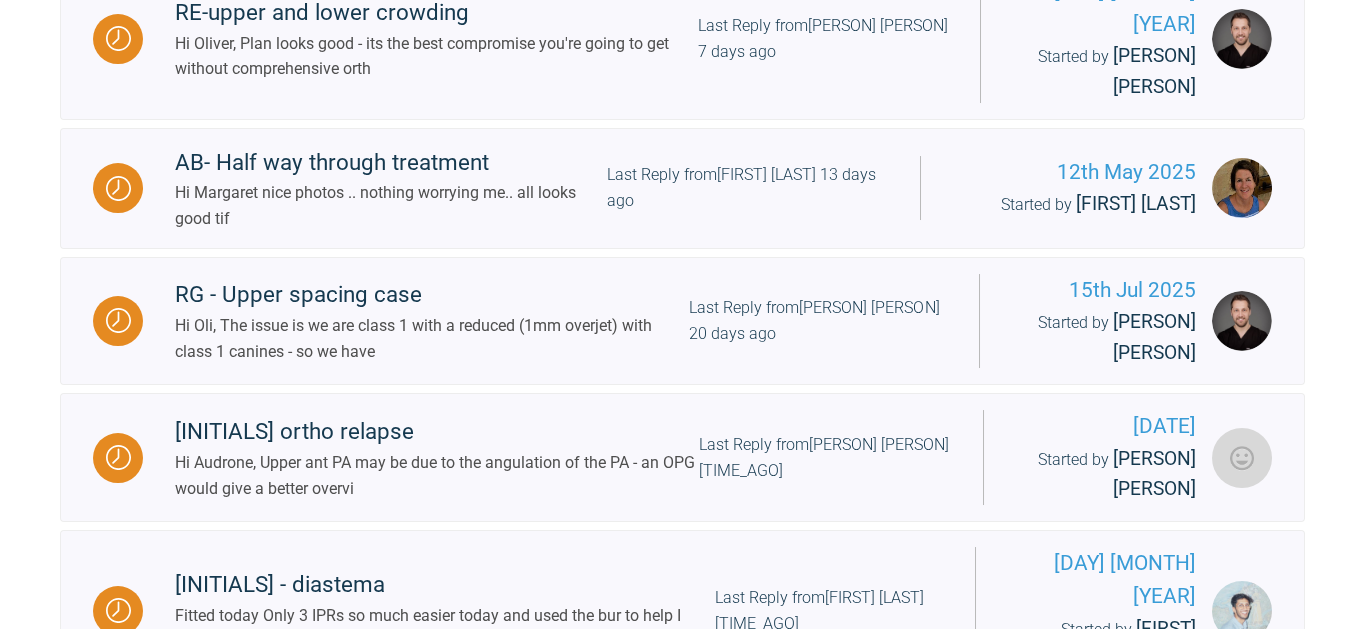 click on "Hi there,
Uppers will be fine with a straight trim line.
Lowers are more crowded so you could star" at bounding box center (441, 1484) 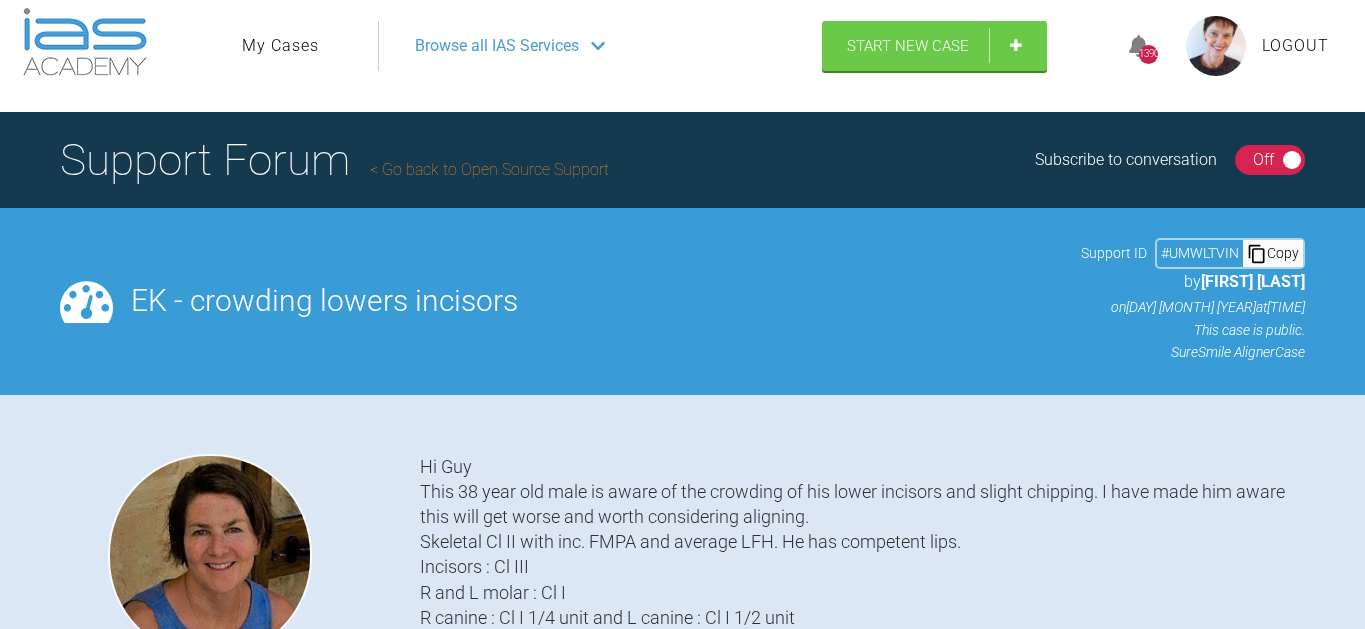 scroll, scrollTop: 0, scrollLeft: 0, axis: both 